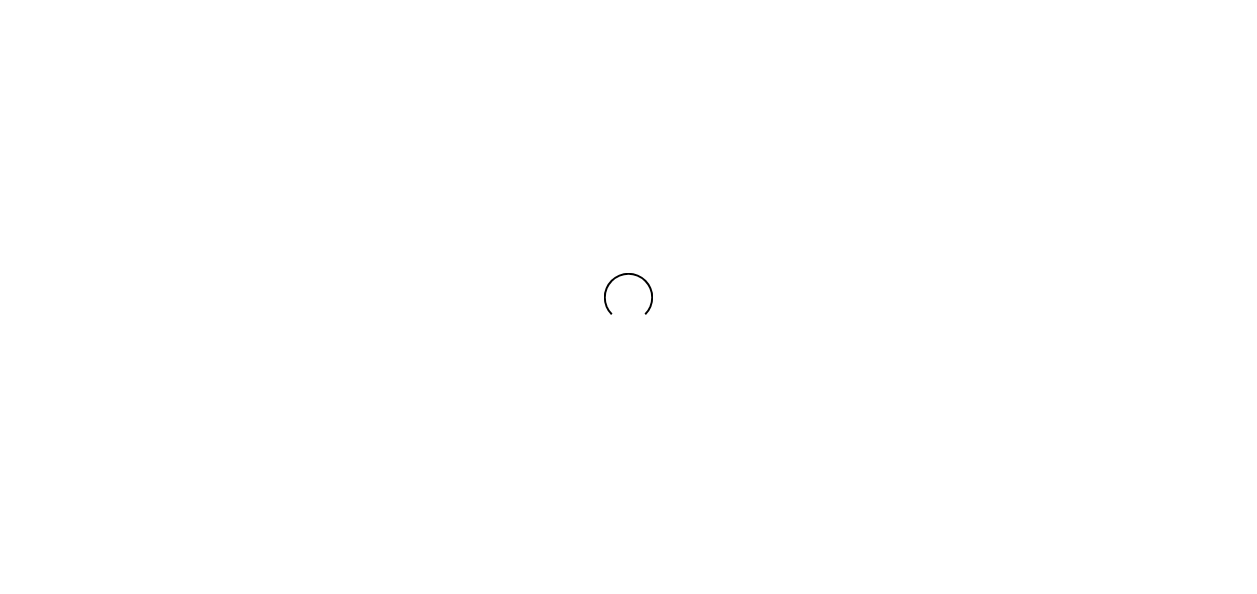 scroll, scrollTop: 0, scrollLeft: 0, axis: both 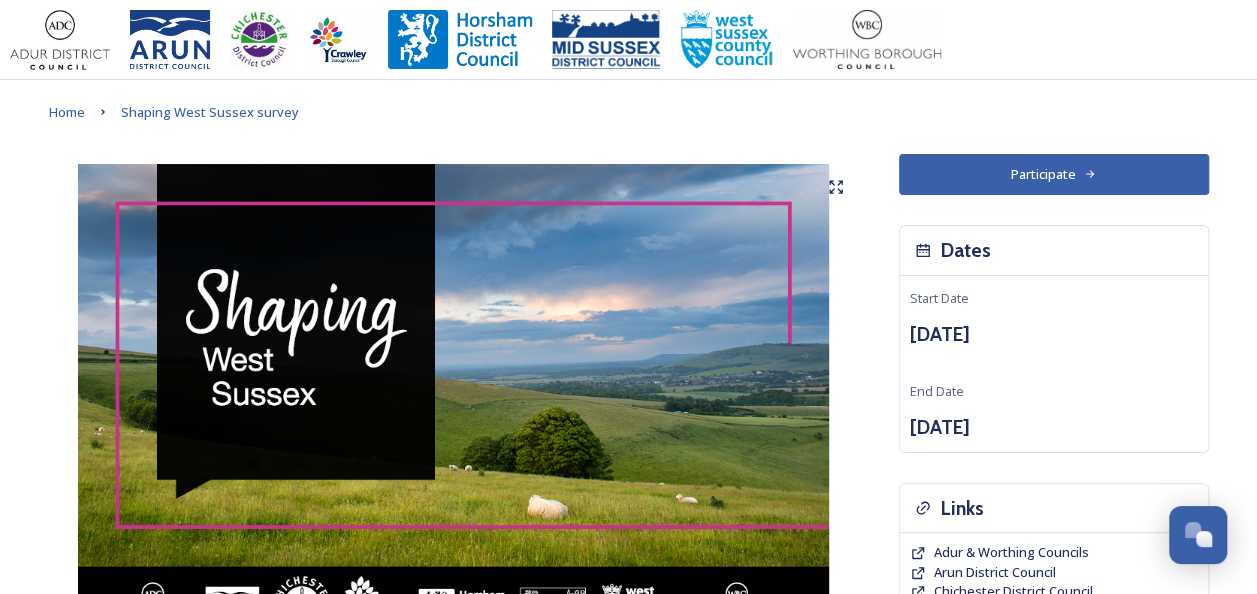 click on "Participate" at bounding box center (1054, 174) 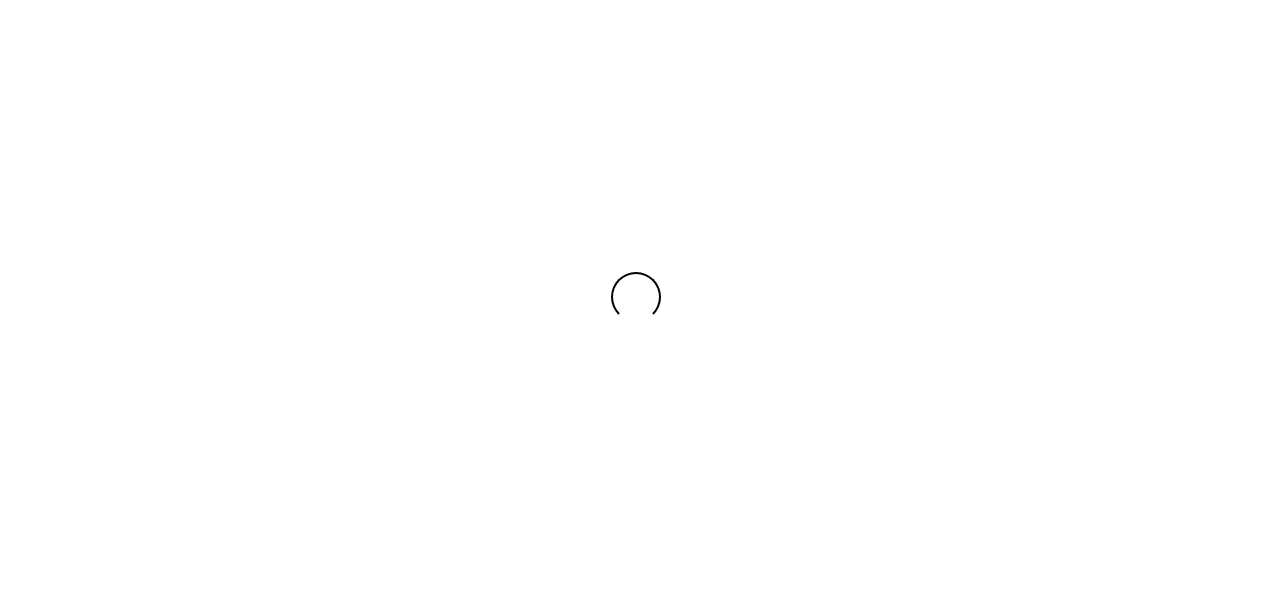 scroll, scrollTop: 0, scrollLeft: 0, axis: both 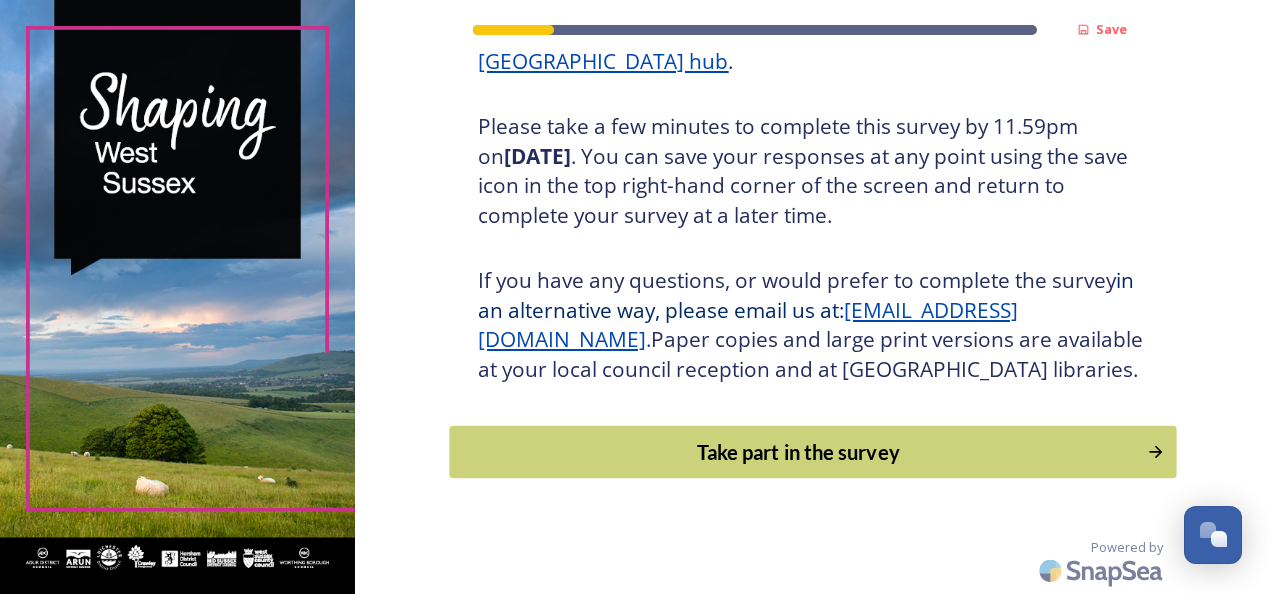 click on "Take part in the survey" at bounding box center (799, 452) 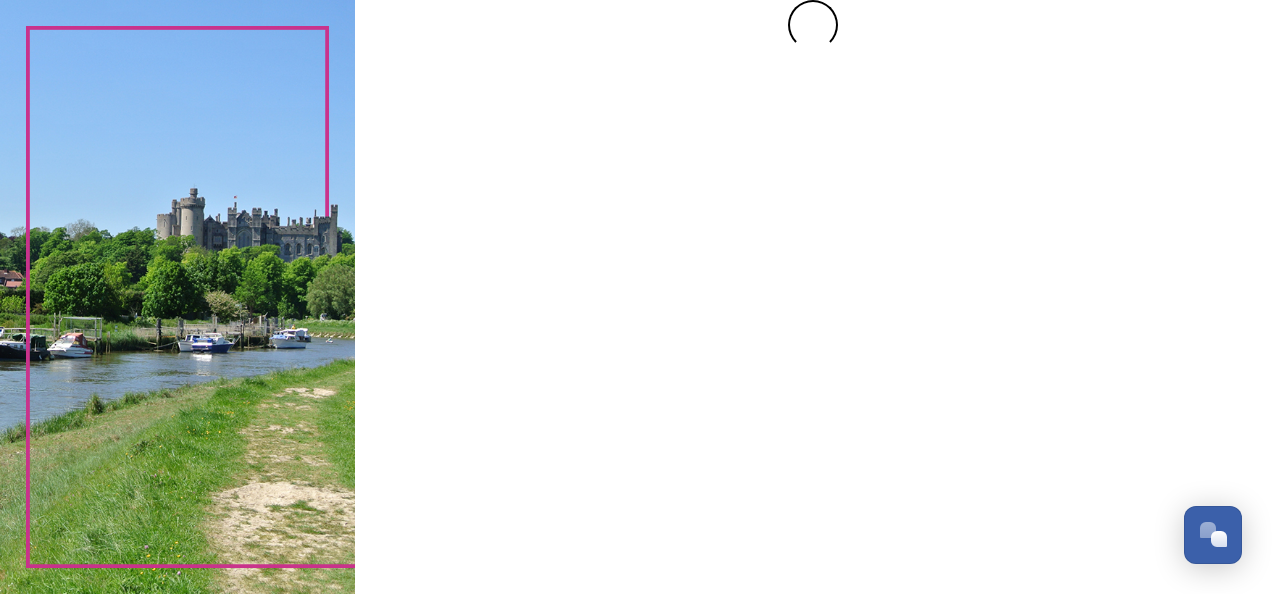 scroll, scrollTop: 0, scrollLeft: 0, axis: both 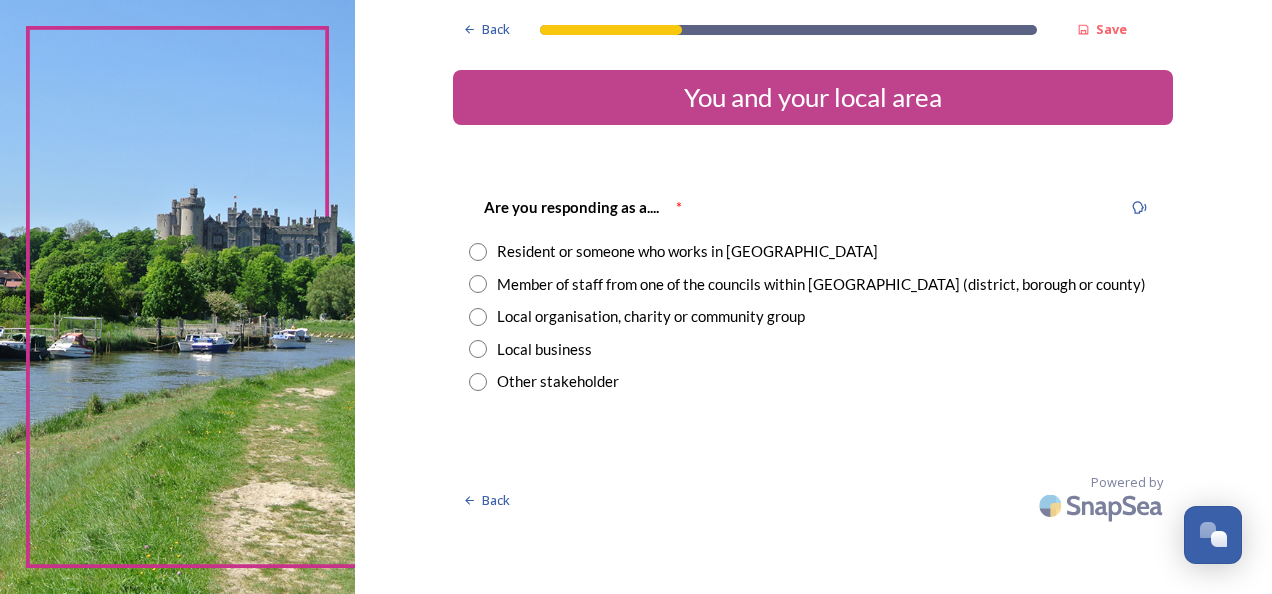click at bounding box center (478, 252) 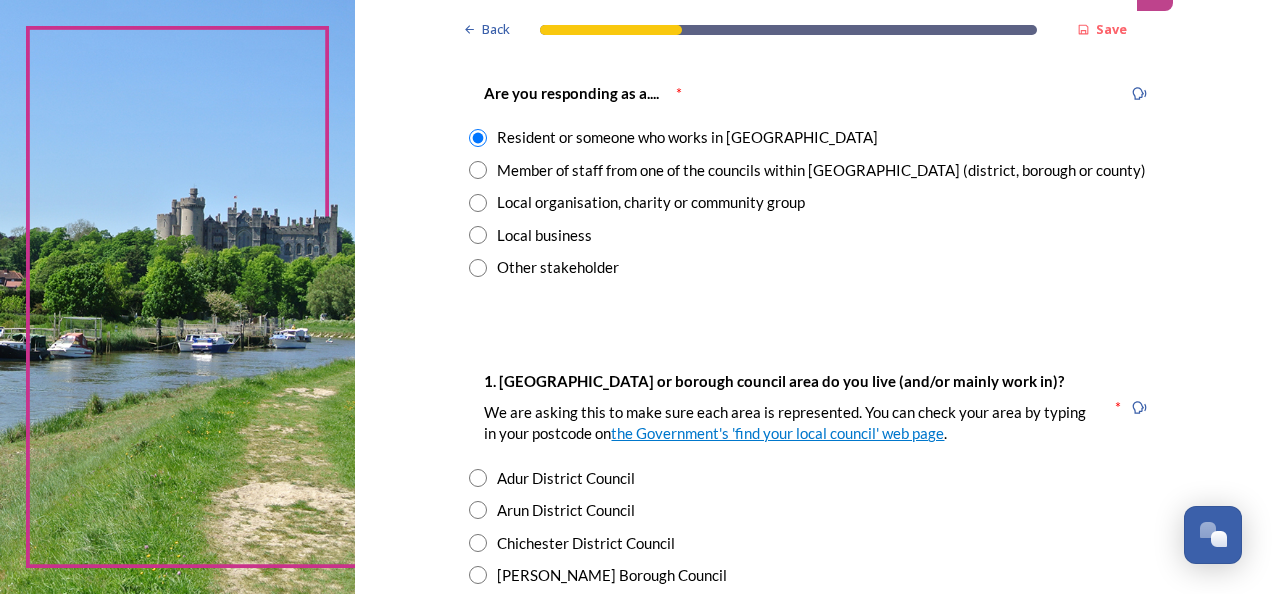scroll, scrollTop: 300, scrollLeft: 0, axis: vertical 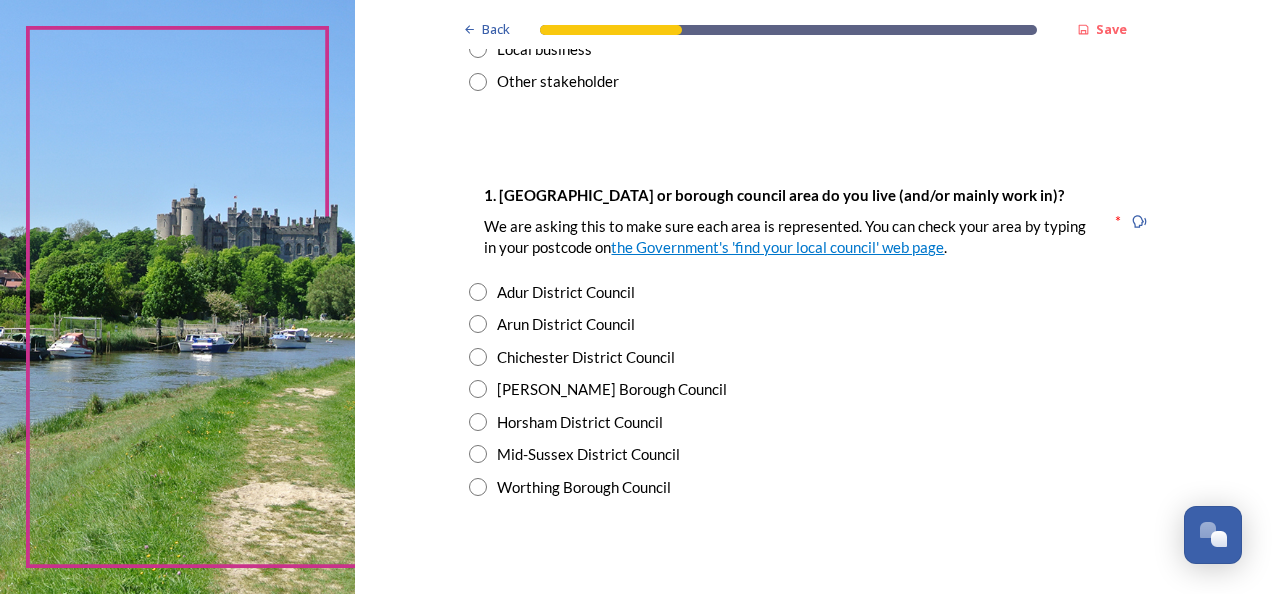 click at bounding box center [478, 389] 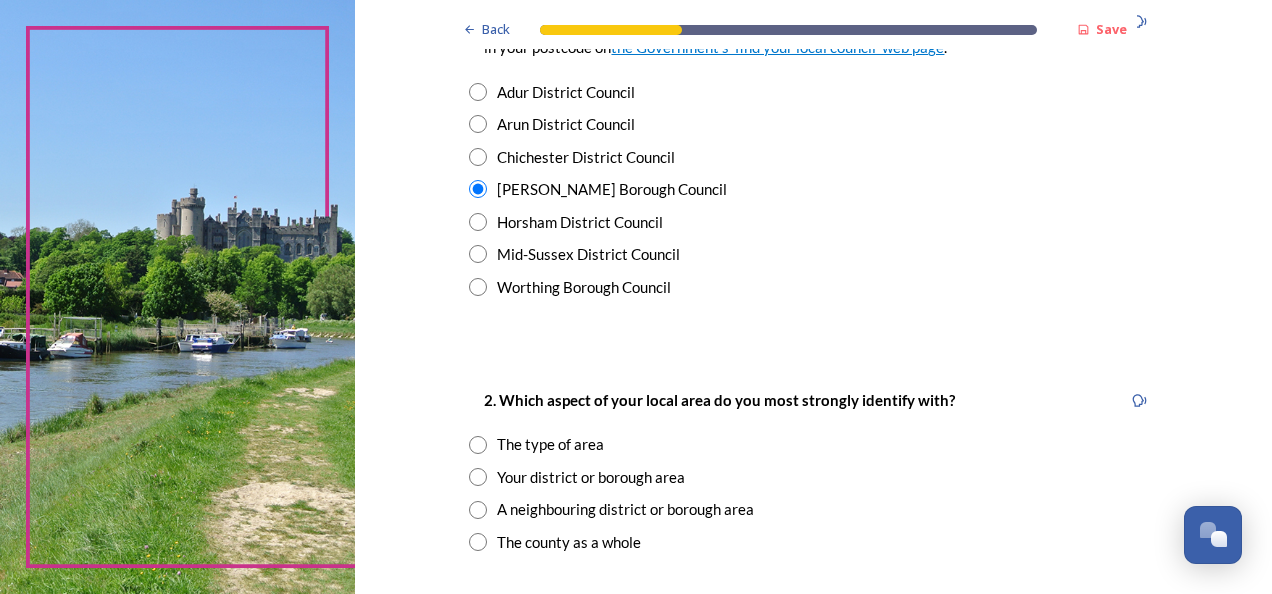 scroll, scrollTop: 600, scrollLeft: 0, axis: vertical 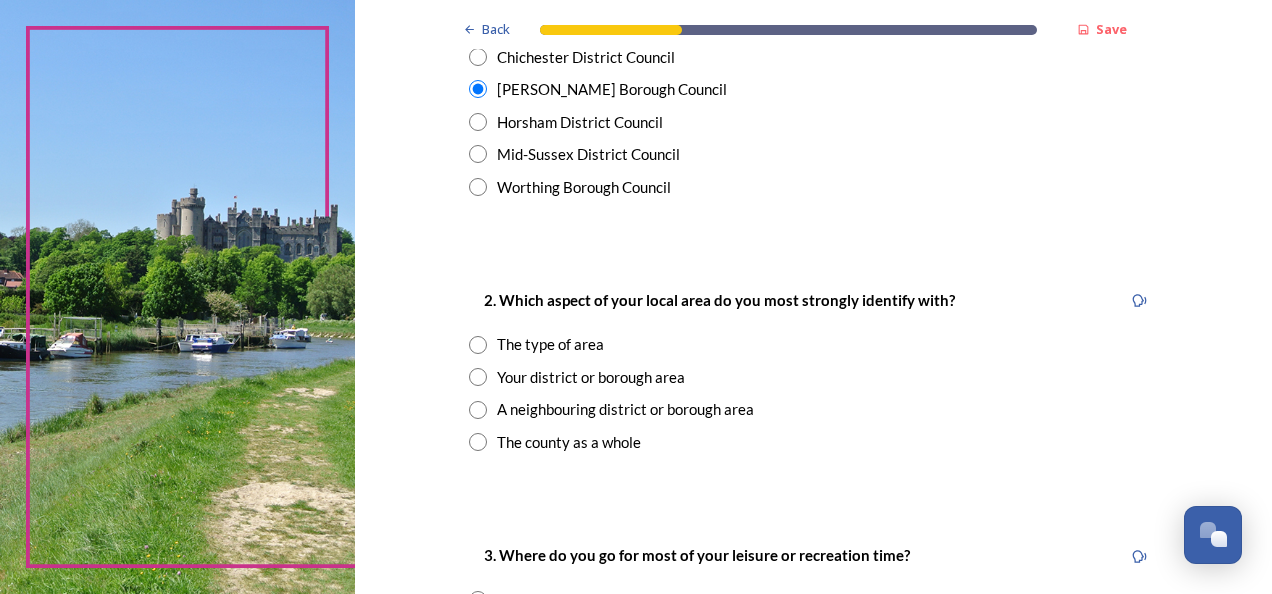 click at bounding box center [478, 377] 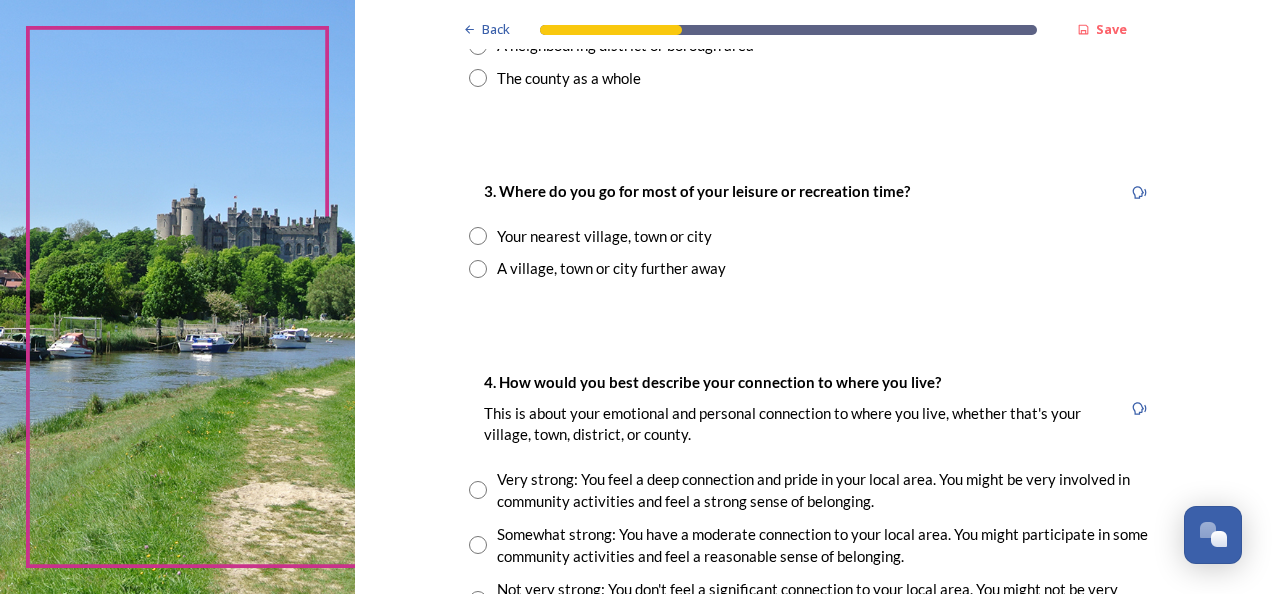 scroll, scrollTop: 1000, scrollLeft: 0, axis: vertical 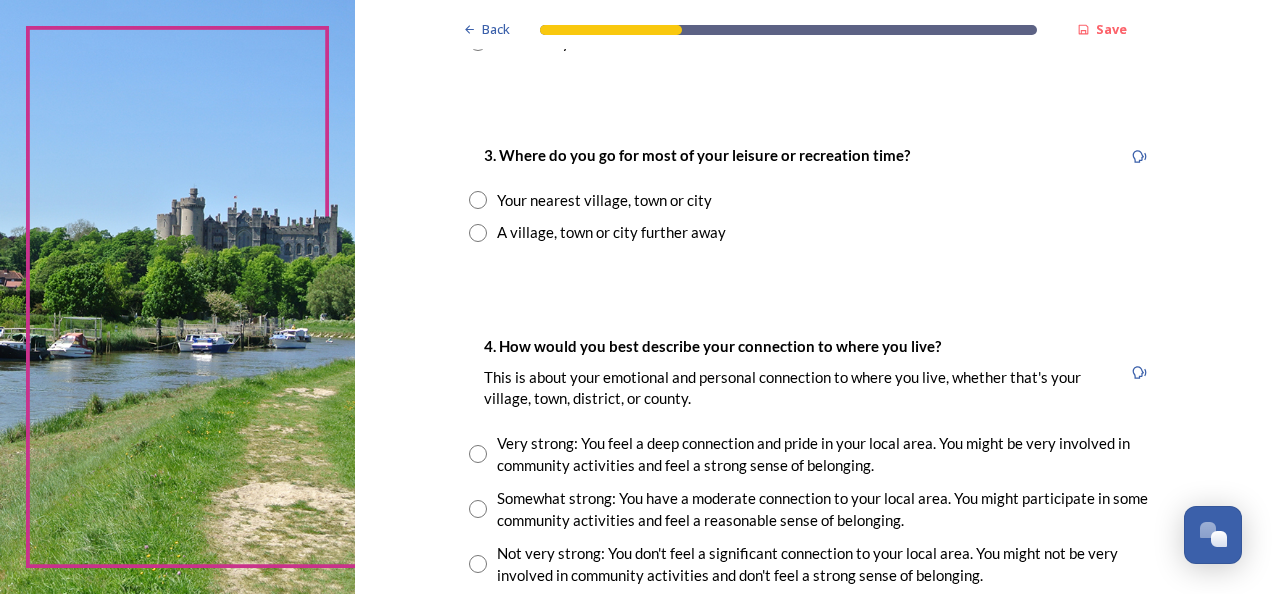 click at bounding box center [478, 233] 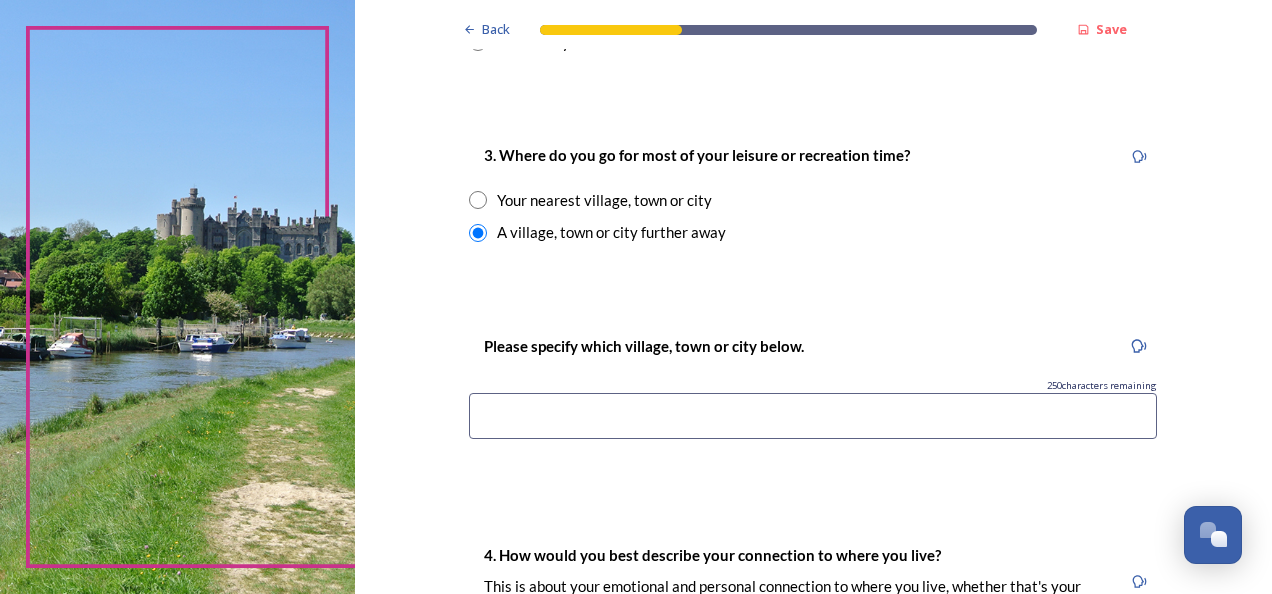 click at bounding box center (813, 416) 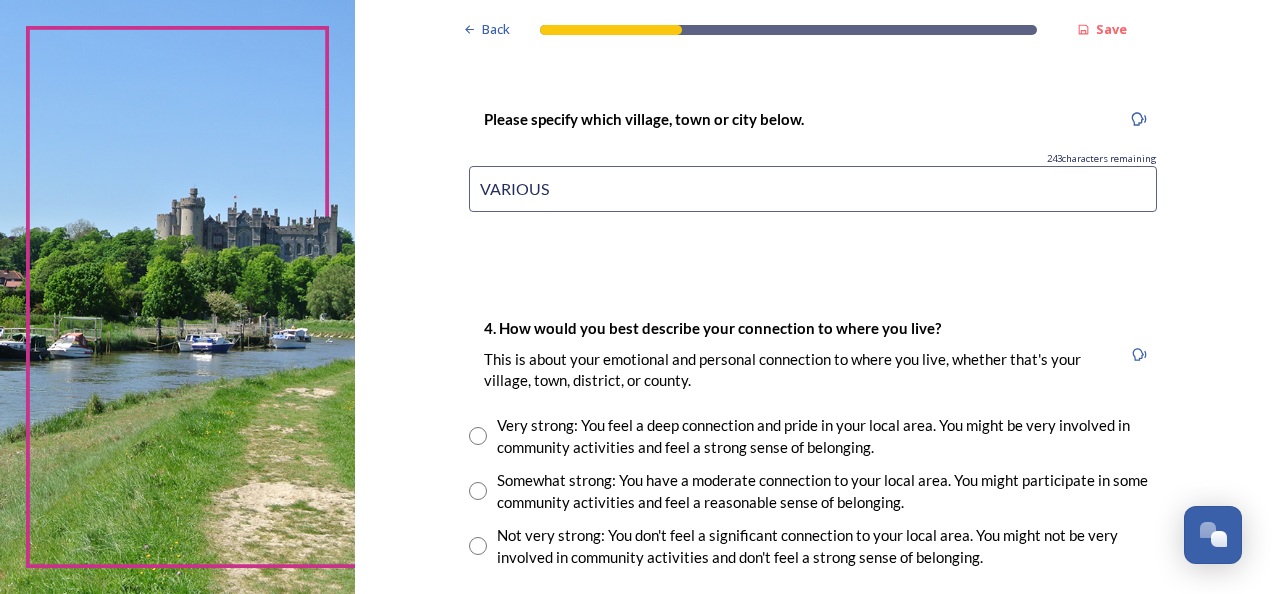 scroll, scrollTop: 1400, scrollLeft: 0, axis: vertical 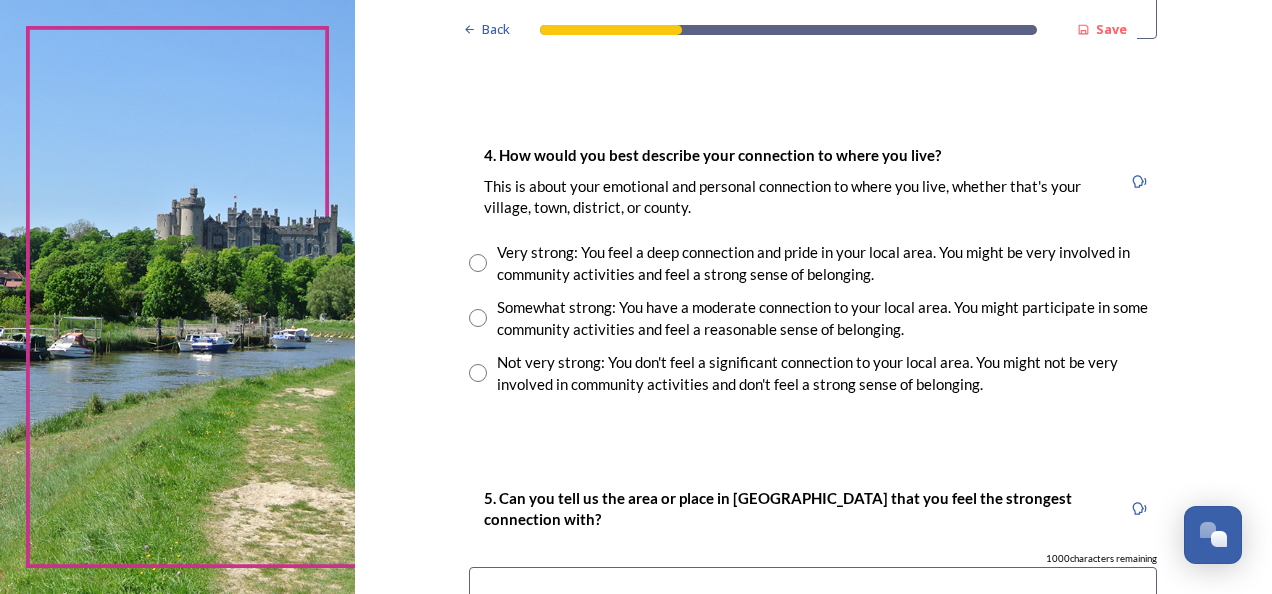 type on "VARIOUS" 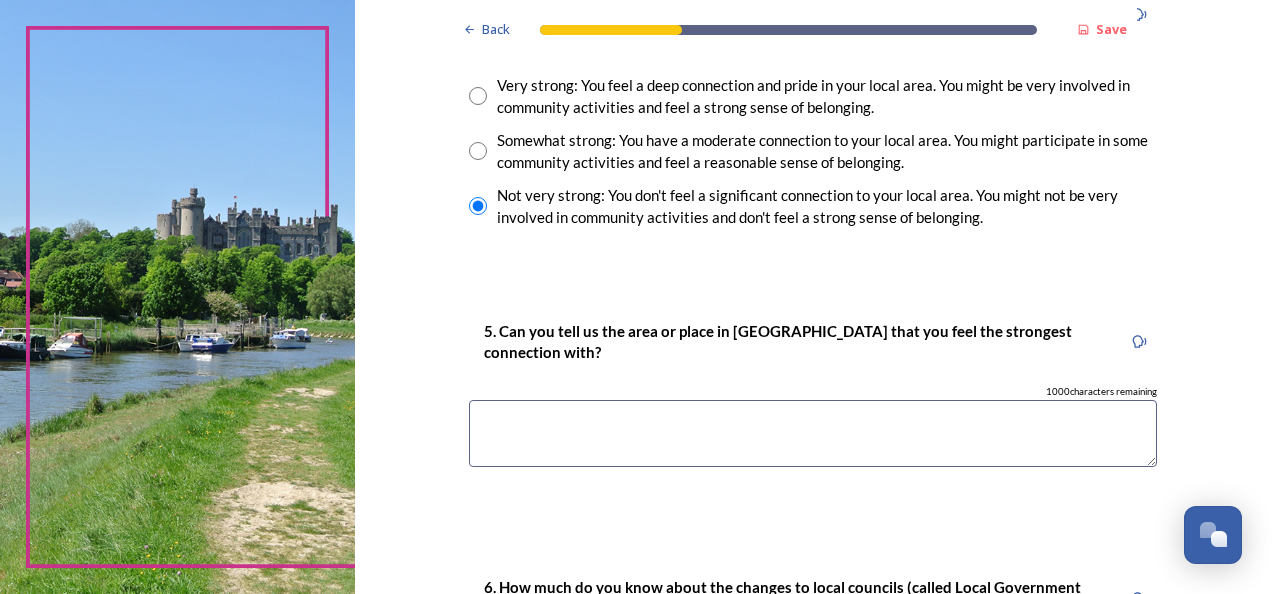 scroll, scrollTop: 1600, scrollLeft: 0, axis: vertical 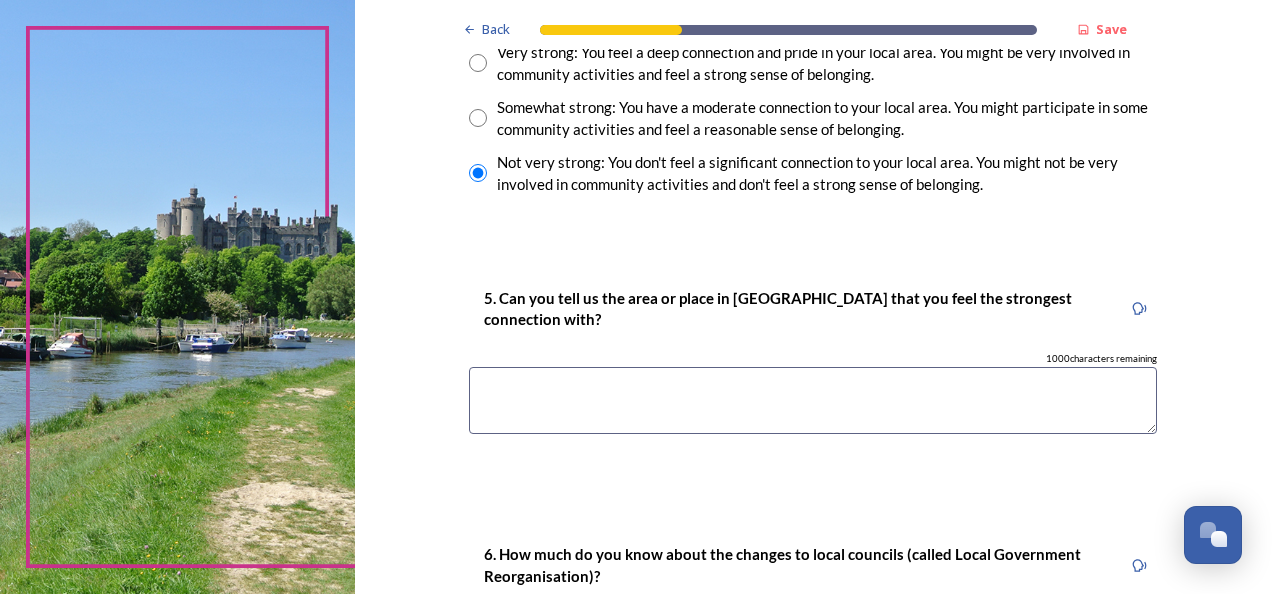 click at bounding box center [813, 400] 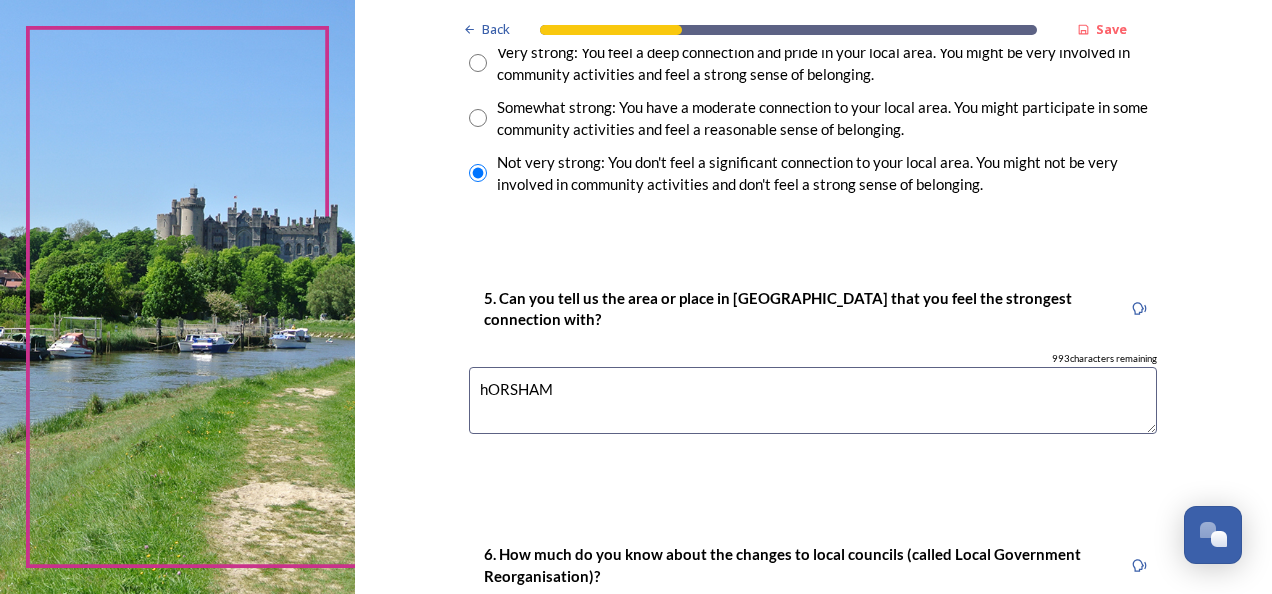 click on "hORSHAM" at bounding box center (813, 400) 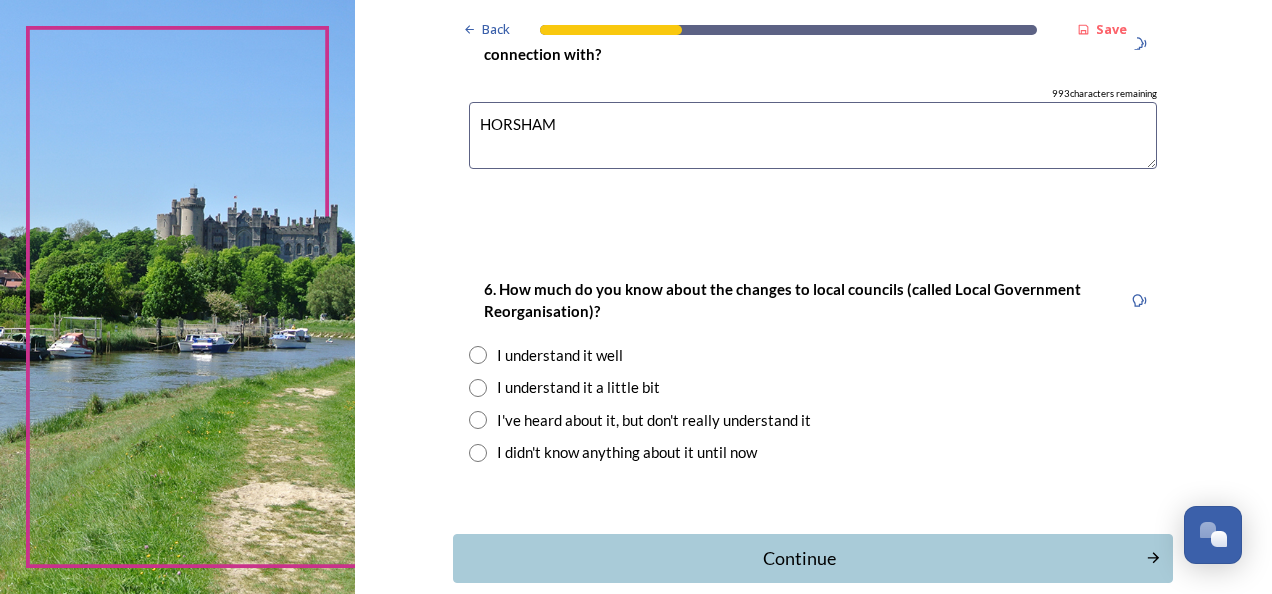 scroll, scrollTop: 1900, scrollLeft: 0, axis: vertical 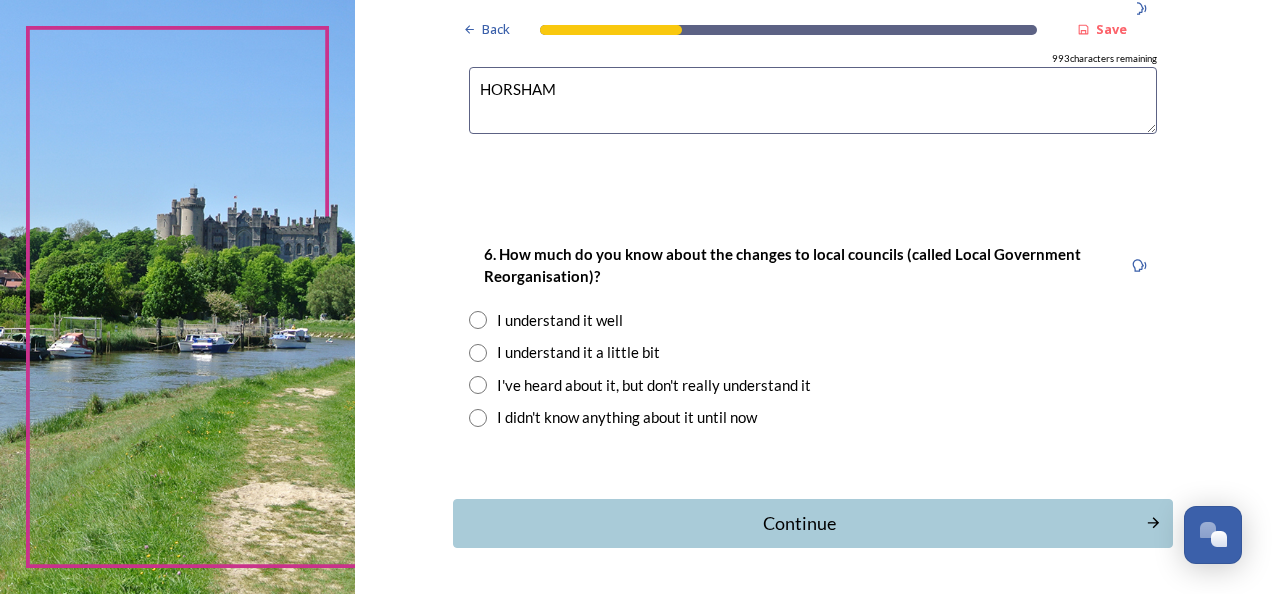 type on "HORSHAM" 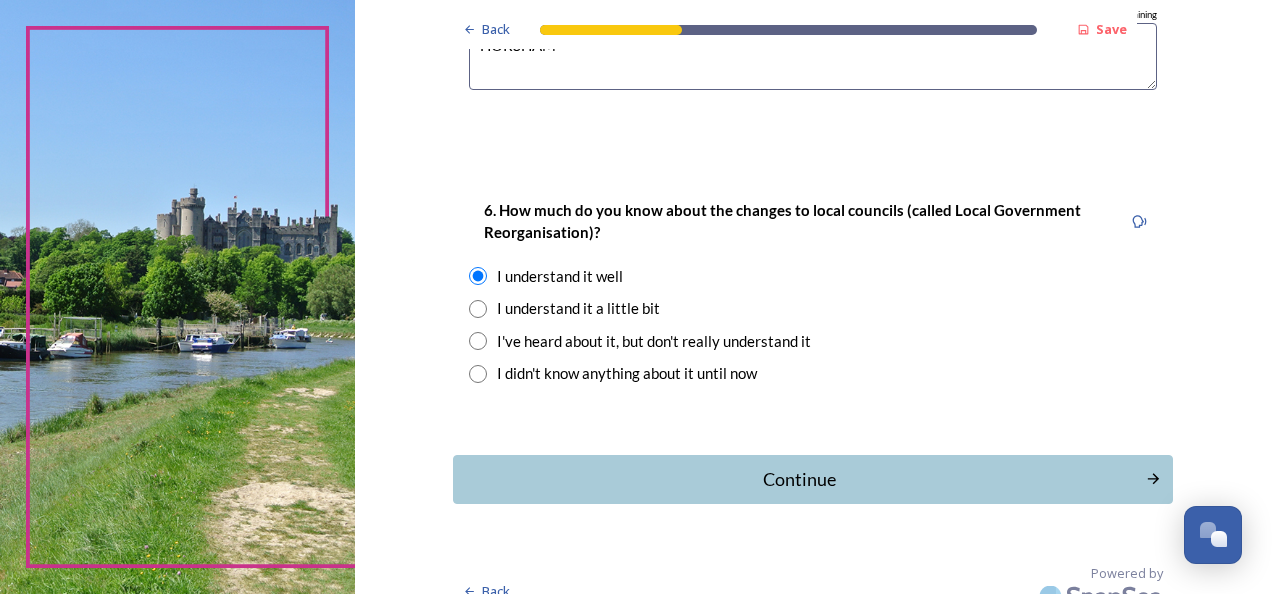 scroll, scrollTop: 1968, scrollLeft: 0, axis: vertical 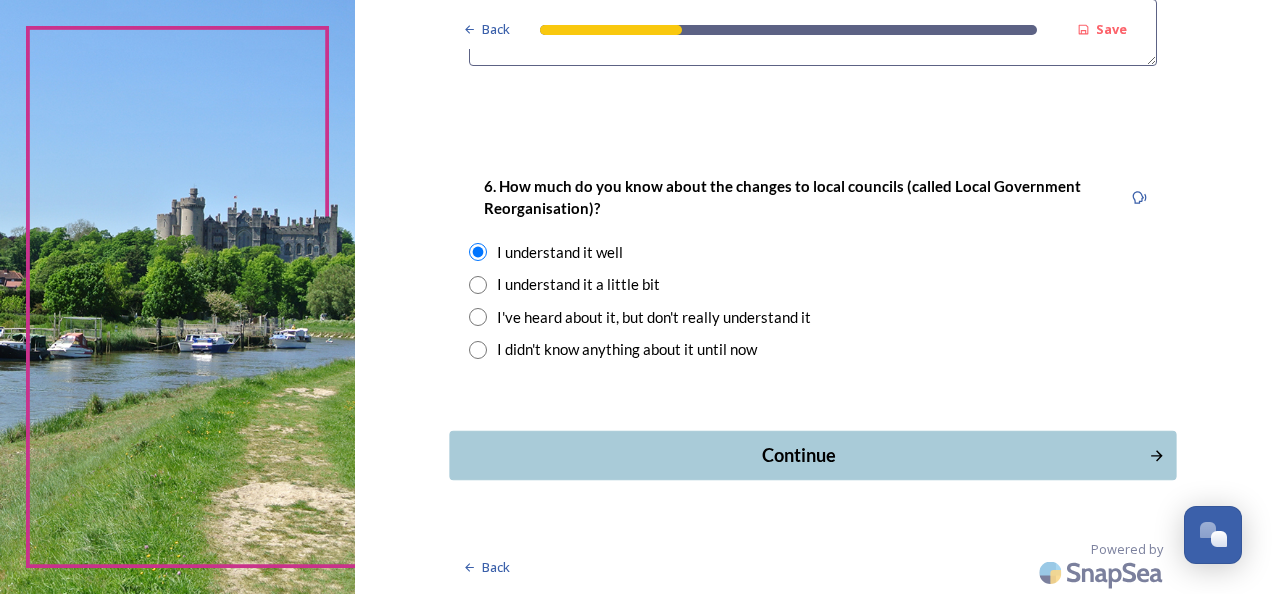 click on "Continue" at bounding box center [799, 455] 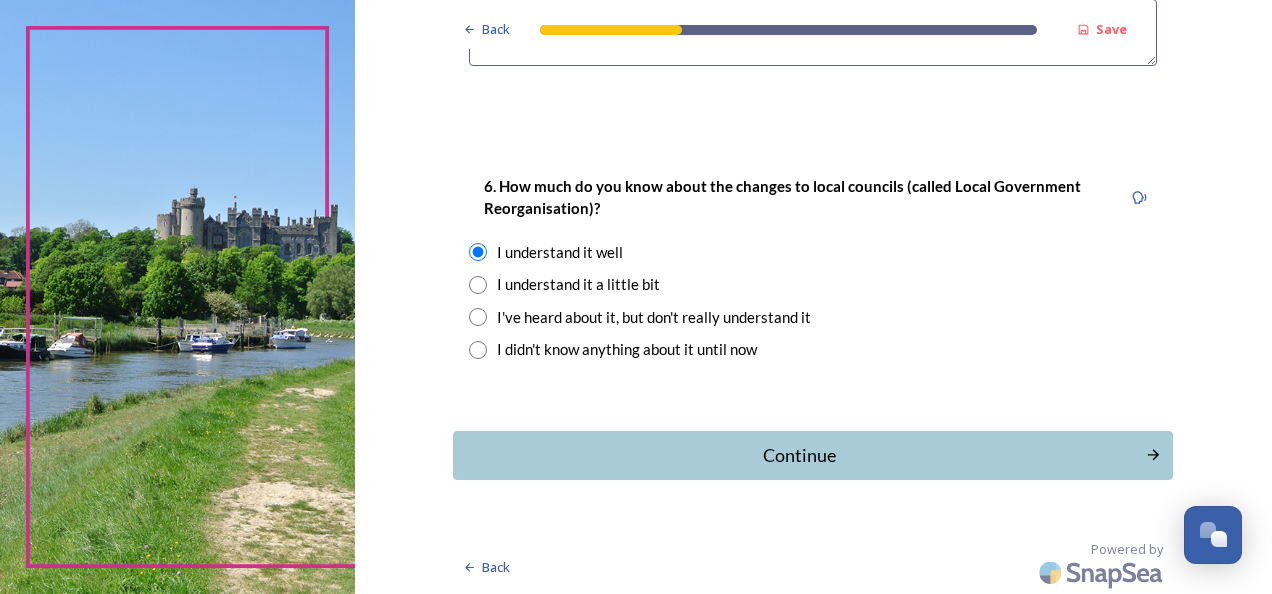 scroll, scrollTop: 0, scrollLeft: 0, axis: both 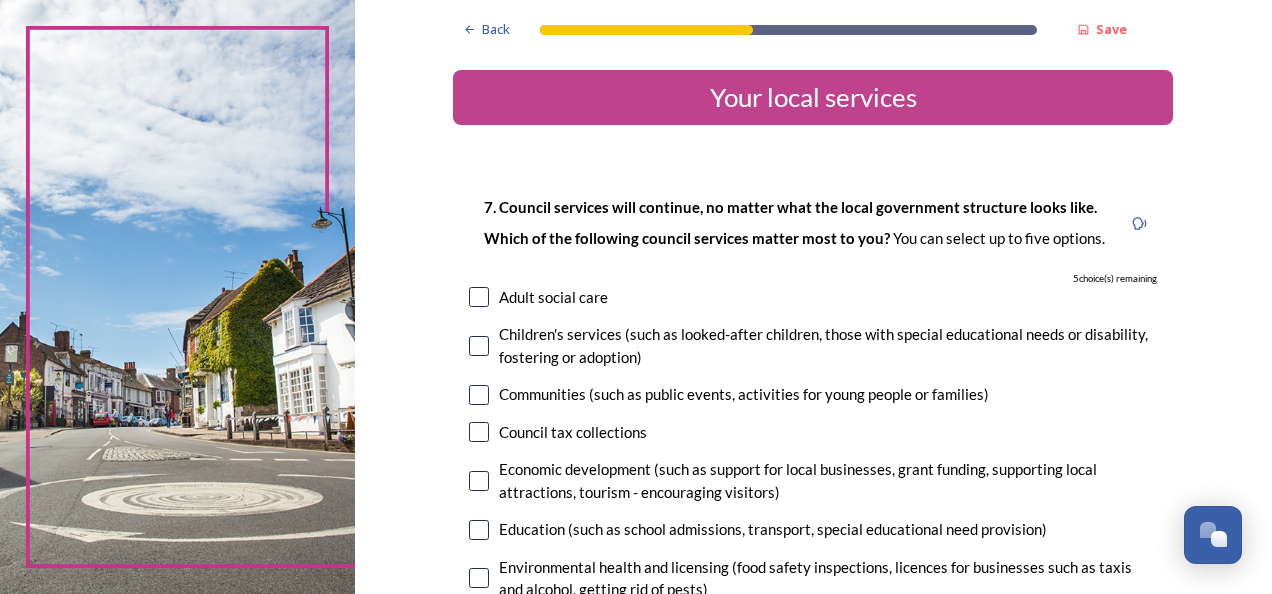 click at bounding box center (479, 297) 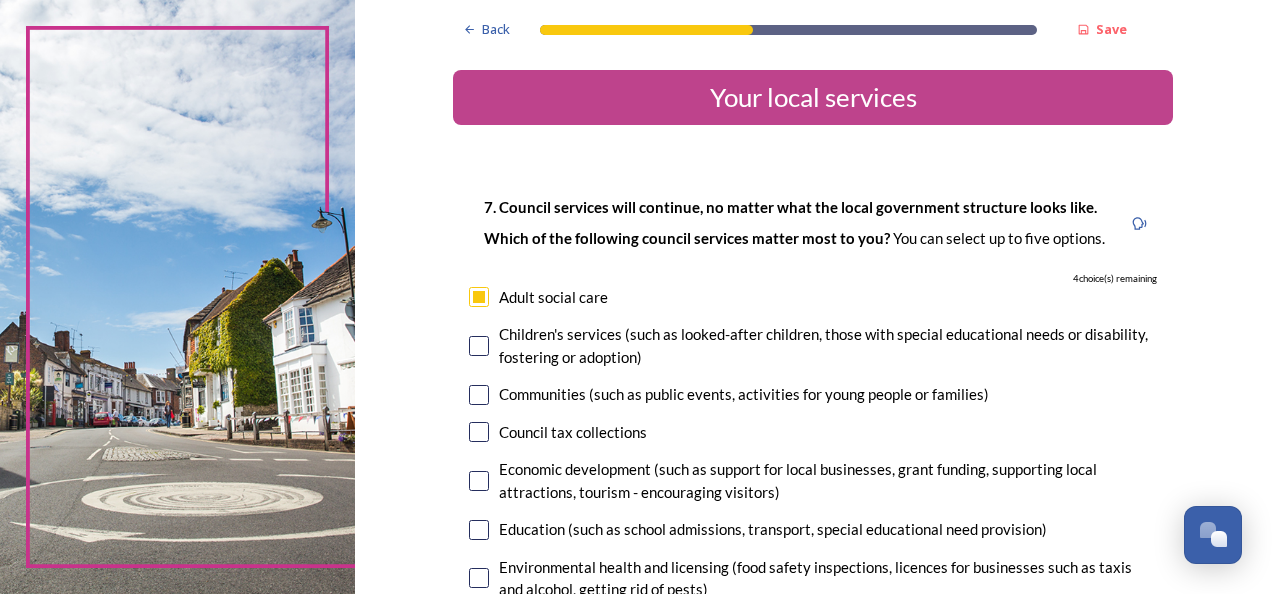 click on "Children's services (such as looked-after children, those with special educational needs or disability, fostering or adoption)" at bounding box center (813, 345) 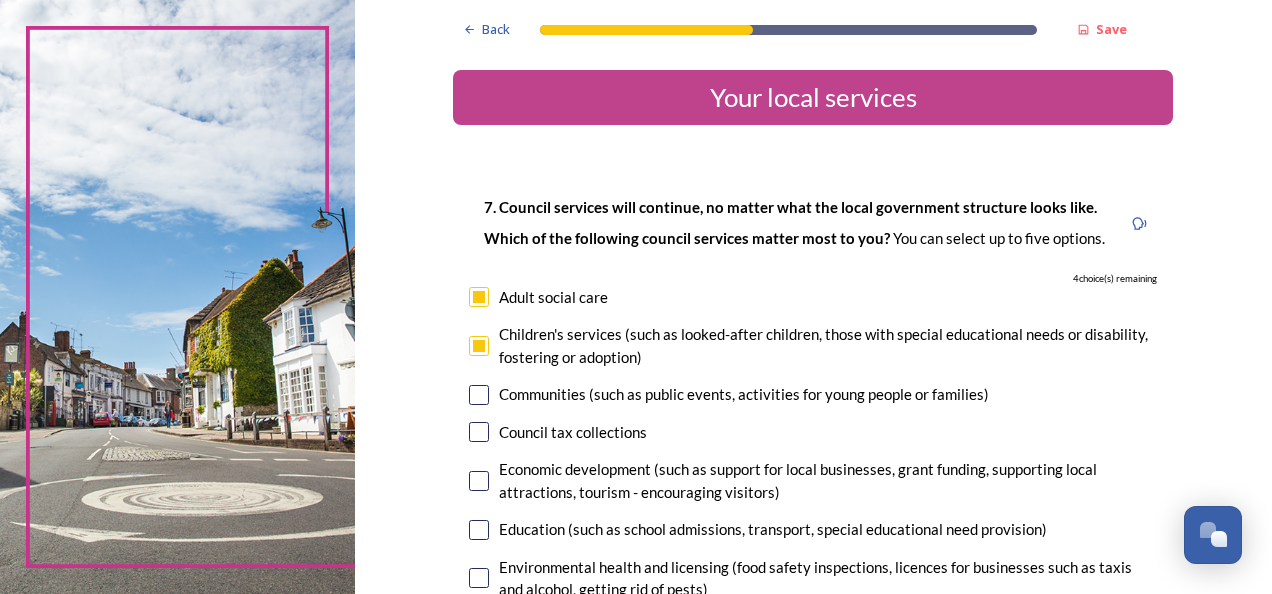 checkbox on "true" 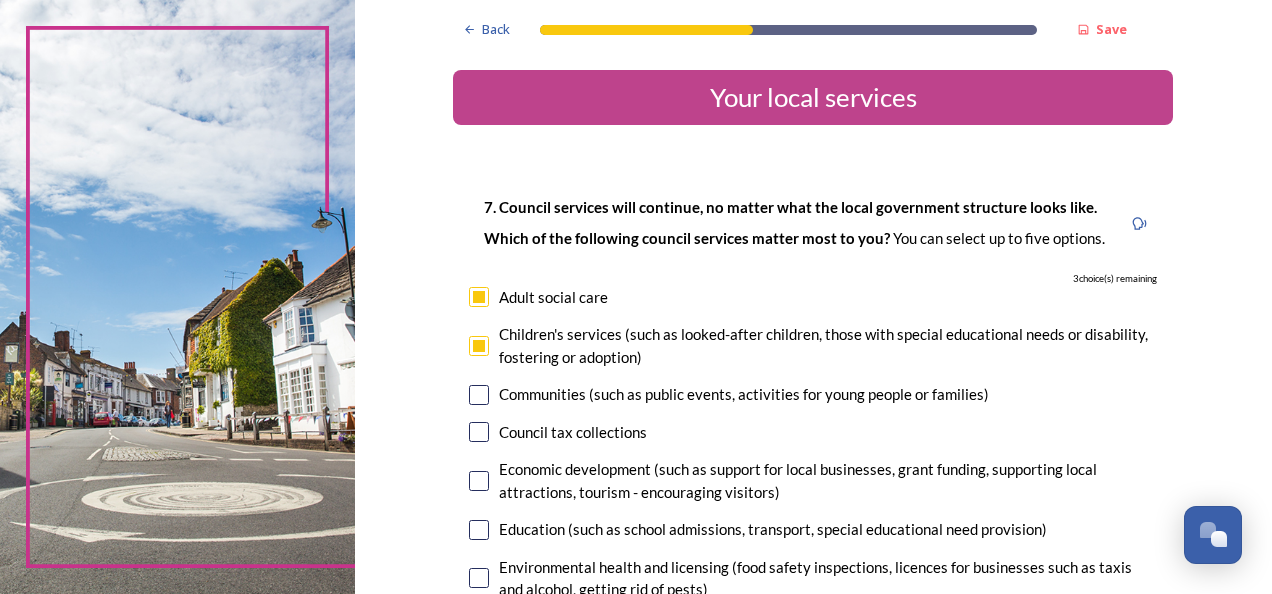 click at bounding box center (479, 395) 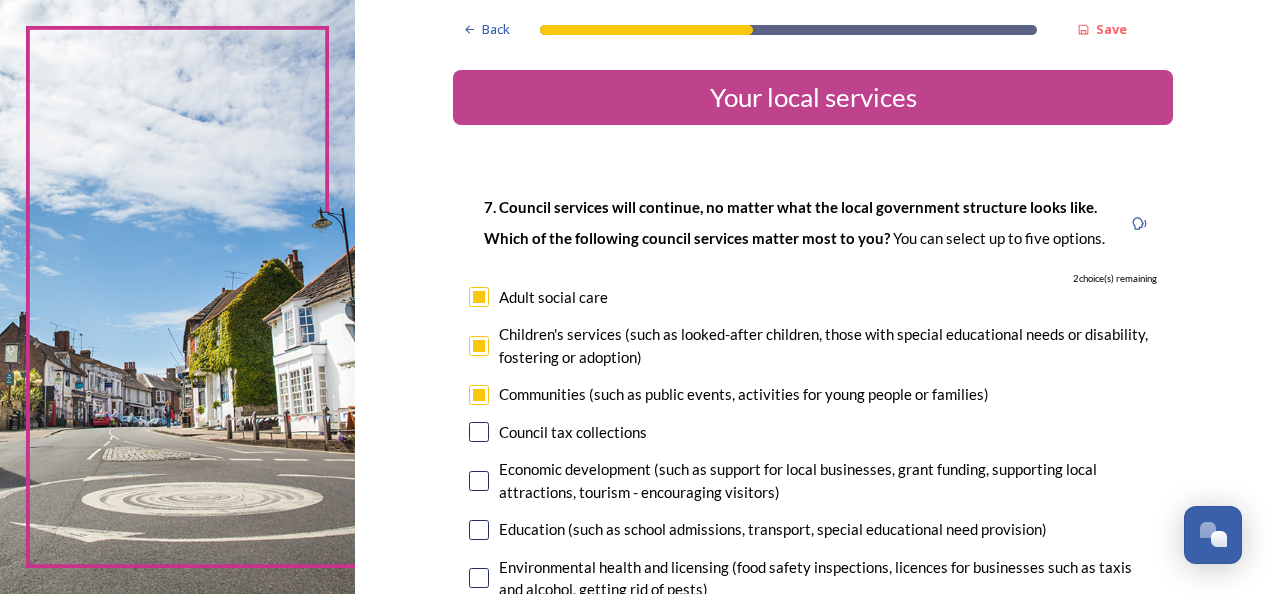 click on "7. Council services will continue, no matter what the local government structure looks like.  ﻿﻿Which of the following council services matter most to you?  You can select up to five options. 2  choice(s) remaining Adult social care   Children's services (such as looked-after children, those with special educational needs or disability, fostering or adoption) Communities (such as public events, activities for young people or families) Council tax collections Economic development (such as support for local businesses, grant funding, supporting local attractions, tourism - encouraging visitors)  Education (such as school admissions, transport, special educational need provision)  Environmental health and licensing (food safety inspections, licences for businesses such as taxis and alcohol, getting rid of pests) Housing and homeless prevention Leisure, sports and cultural facilities (such as leisure centres, theatres, museums) Libraries Parks and green spaces Public safety Trading standards" at bounding box center (813, 648) 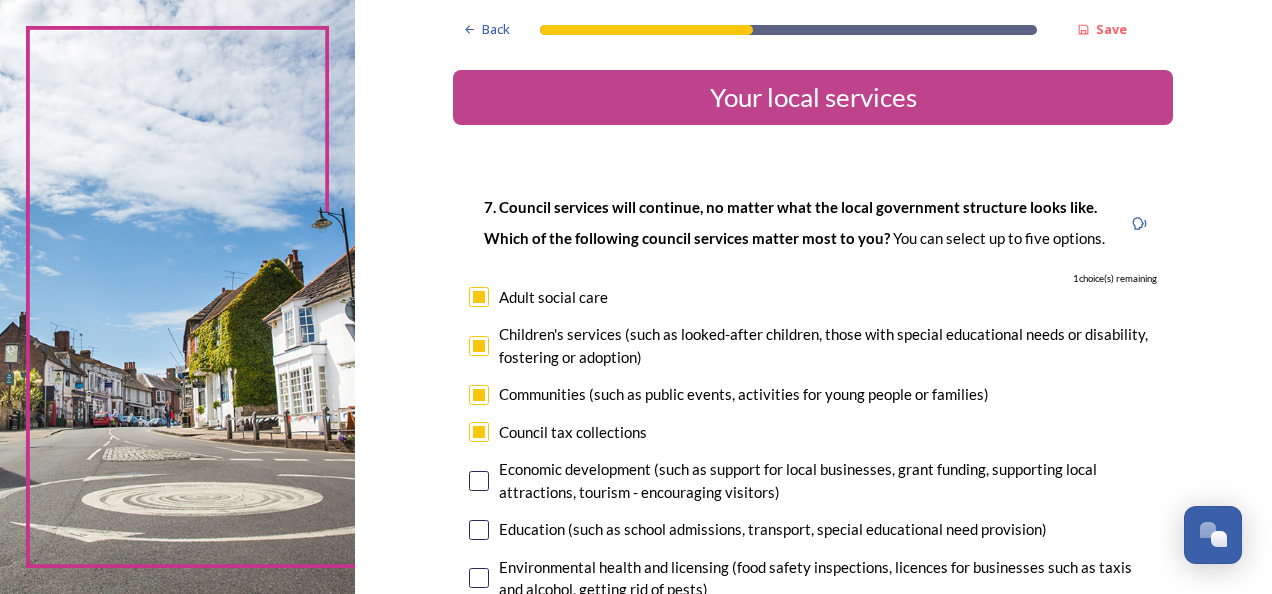 scroll, scrollTop: 200, scrollLeft: 0, axis: vertical 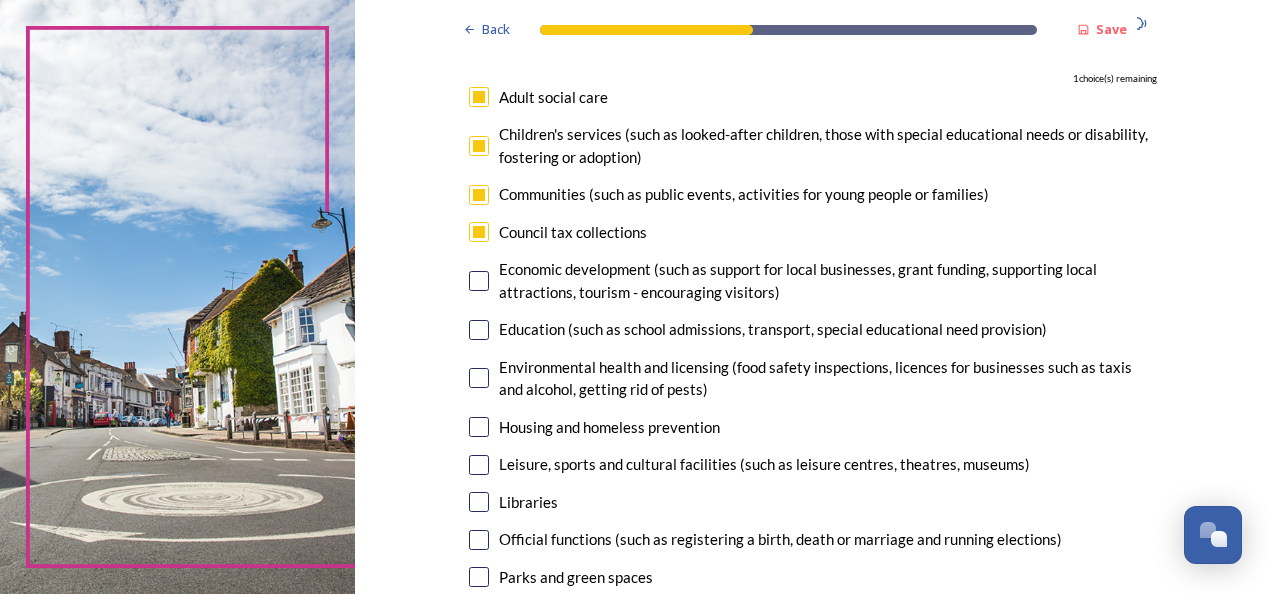 click at bounding box center [479, 281] 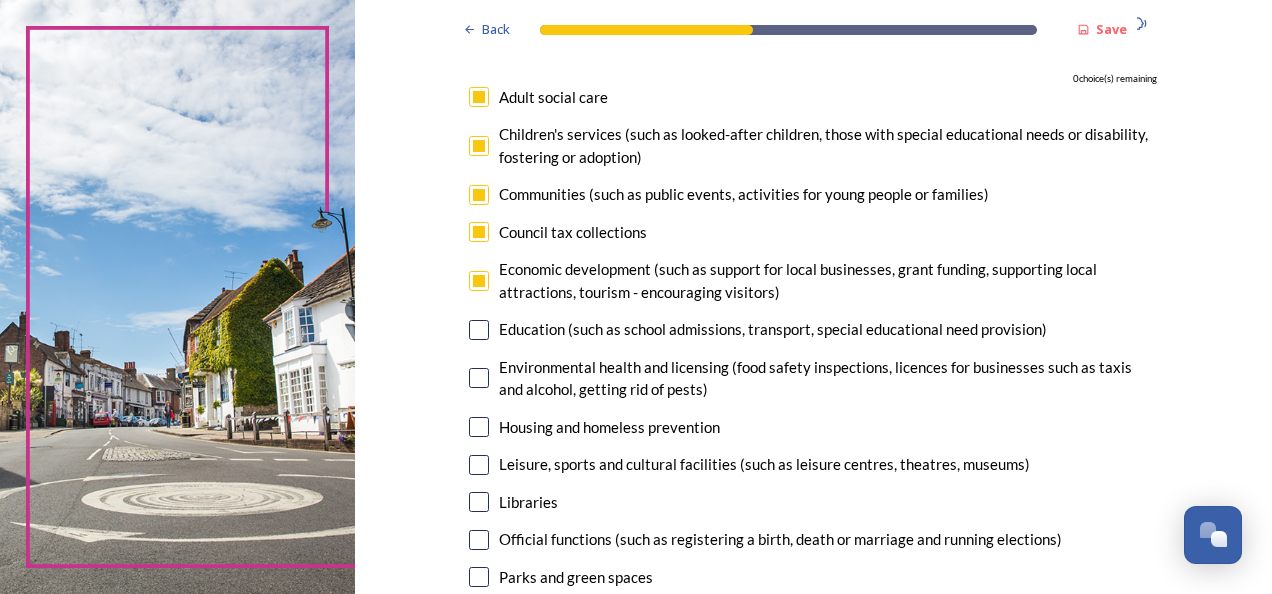 drag, startPoint x: 473, startPoint y: 326, endPoint x: 472, endPoint y: 342, distance: 16.03122 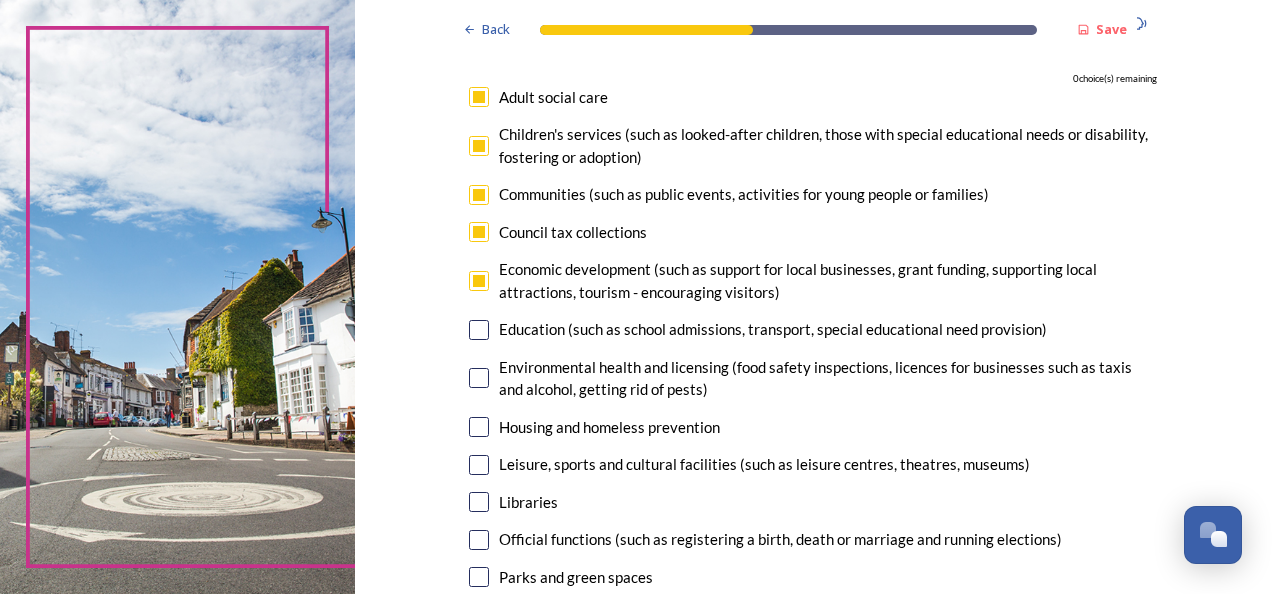 click at bounding box center (479, 281) 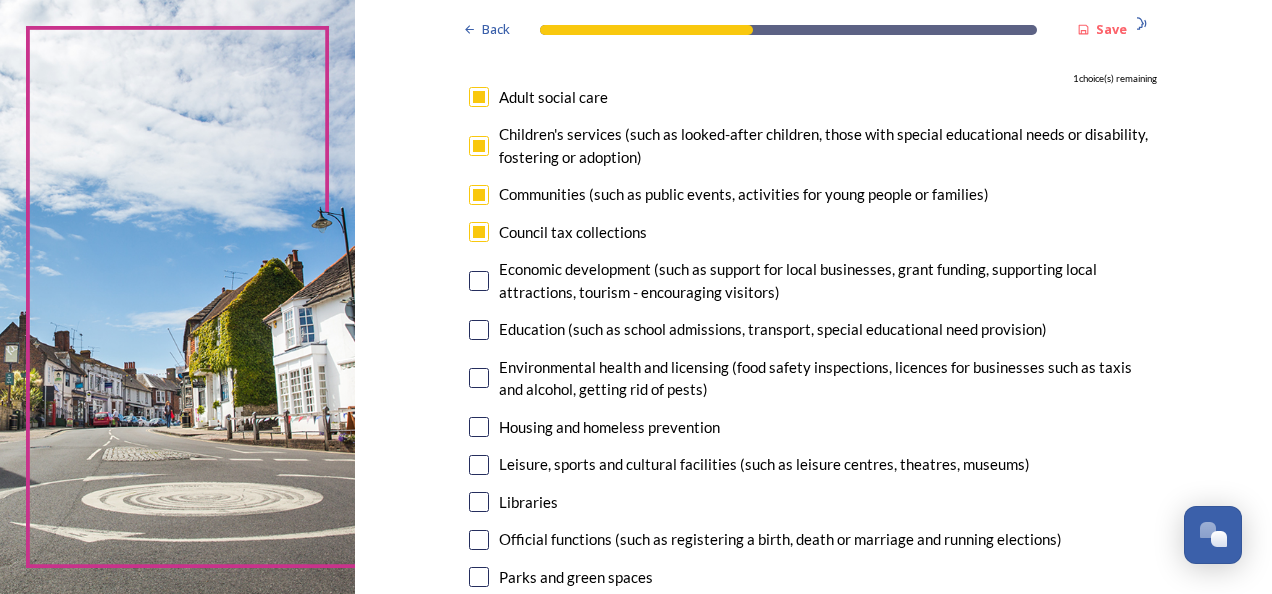 click at bounding box center [479, 146] 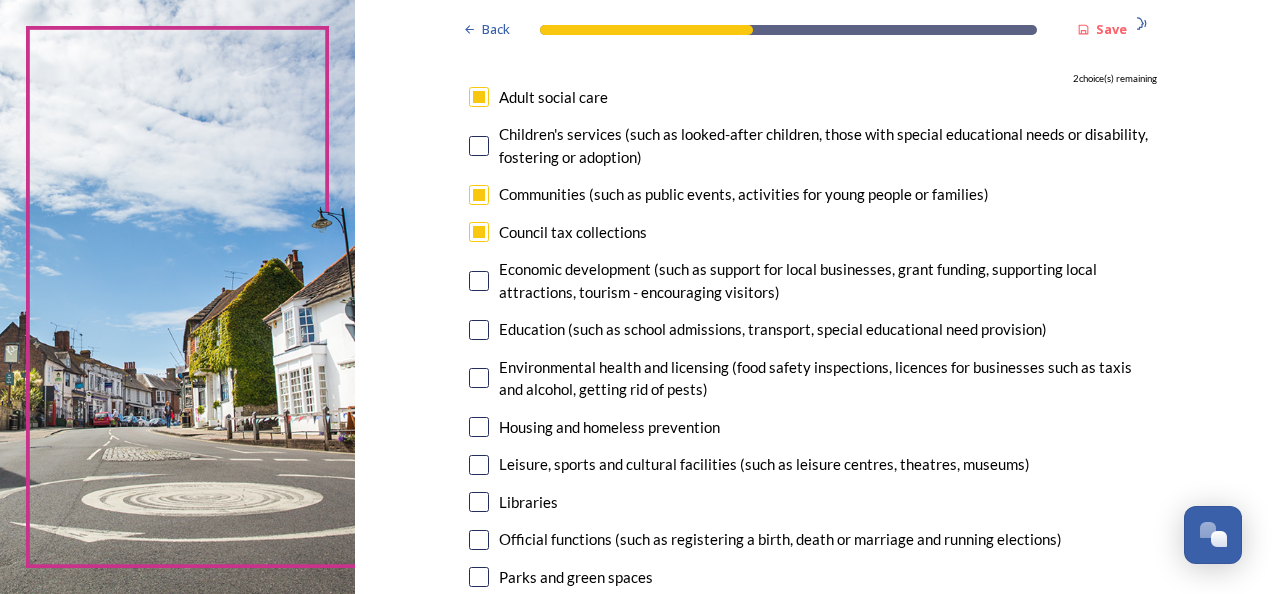 click on "7. Council services will continue, no matter what the local government structure looks like.  ﻿﻿Which of the following council services matter most to you?  You can select up to five options. 2  choice(s) remaining Adult social care   Children's services (such as looked-after children, those with special educational needs or disability, fostering or adoption) Communities (such as public events, activities for young people or families) Council tax collections Economic development (such as support for local businesses, grant funding, supporting local attractions, tourism - encouraging visitors)  Education (such as school admissions, transport, special educational need provision)  Environmental health and licensing (food safety inspections, licences for businesses such as taxis and alcohol, getting rid of pests) Housing and homeless prevention Leisure, sports and cultural facilities (such as leisure centres, theatres, museums) Libraries Parks and green spaces Public safety Trading standards" at bounding box center (813, 448) 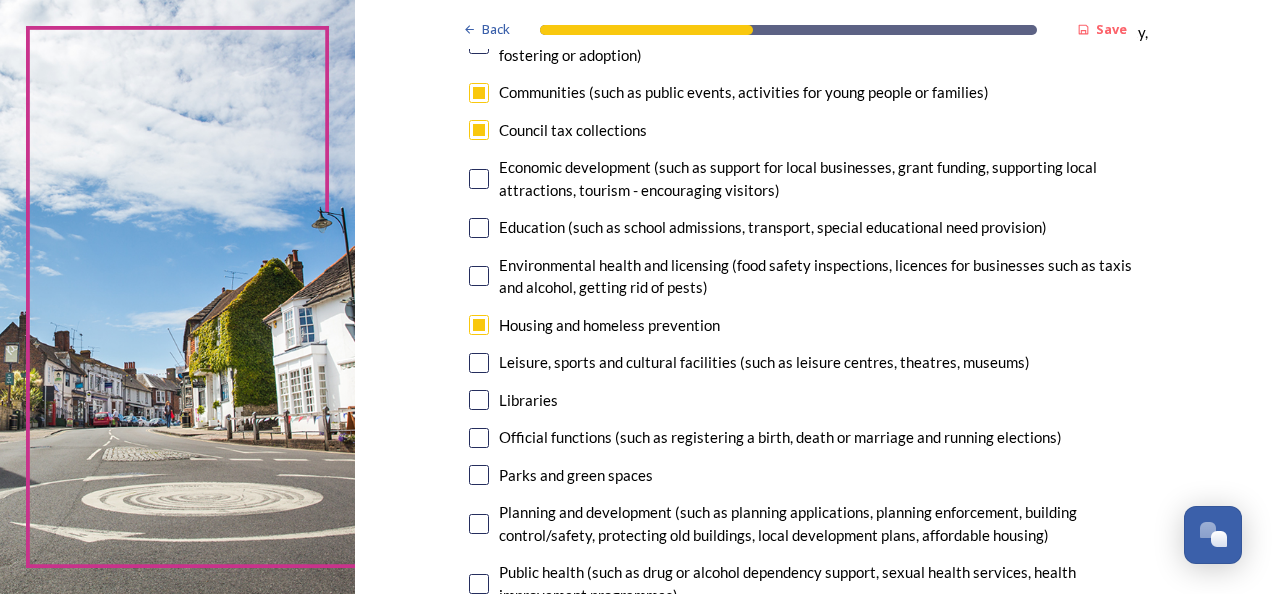 scroll, scrollTop: 400, scrollLeft: 0, axis: vertical 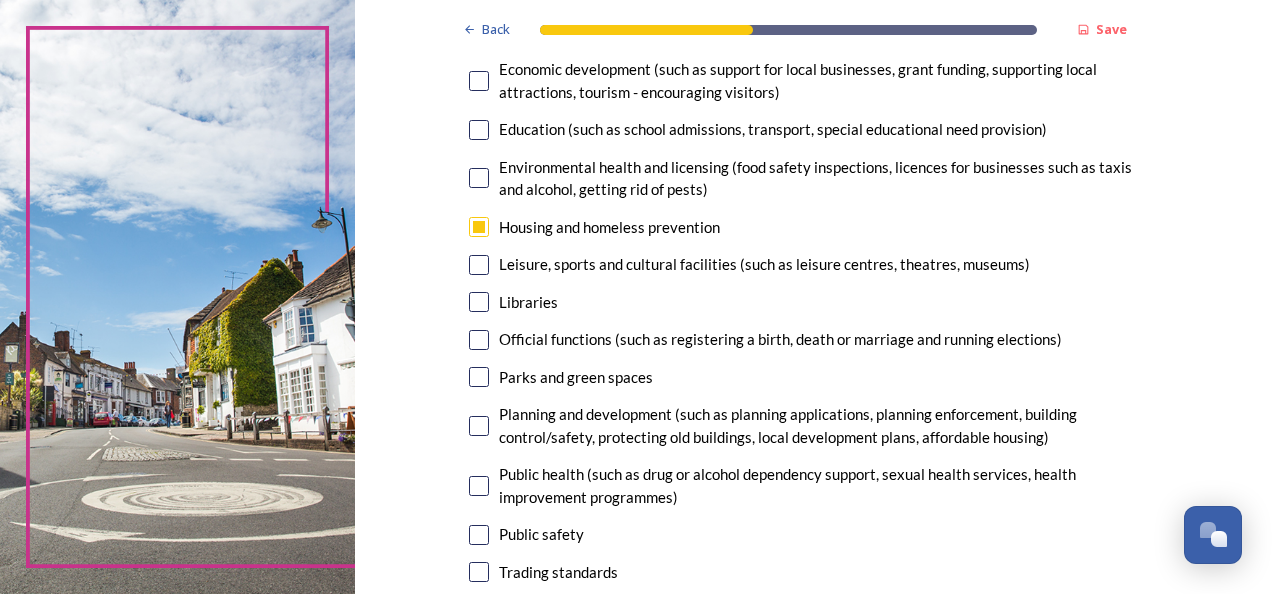 click at bounding box center (479, 426) 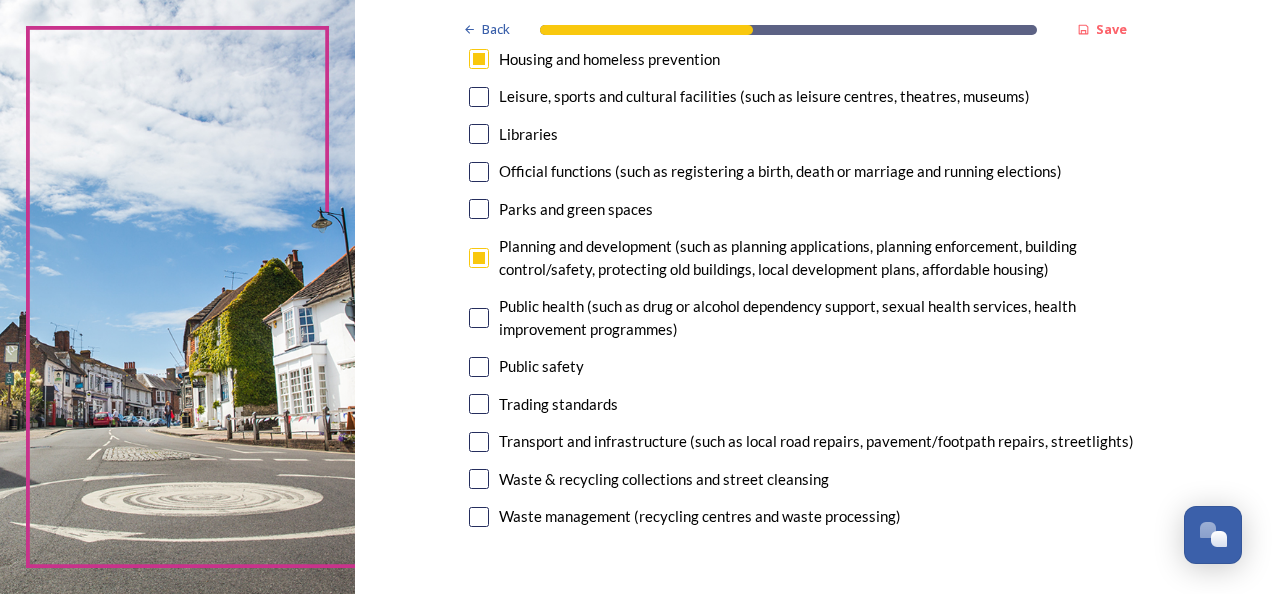 scroll, scrollTop: 600, scrollLeft: 0, axis: vertical 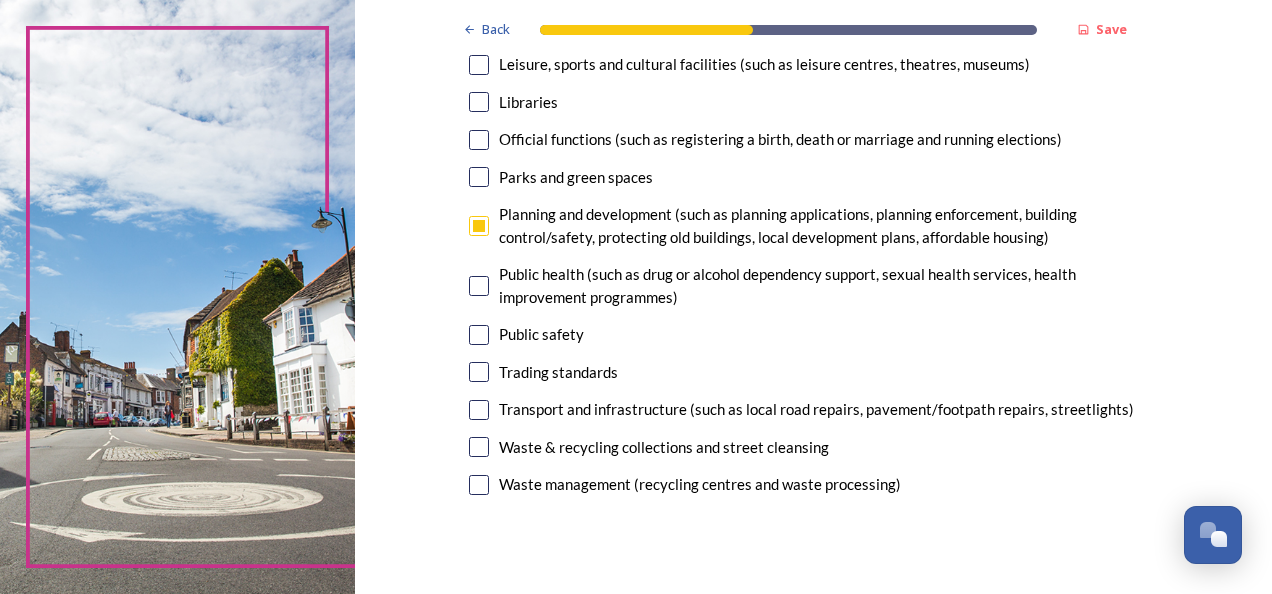 click at bounding box center [479, 335] 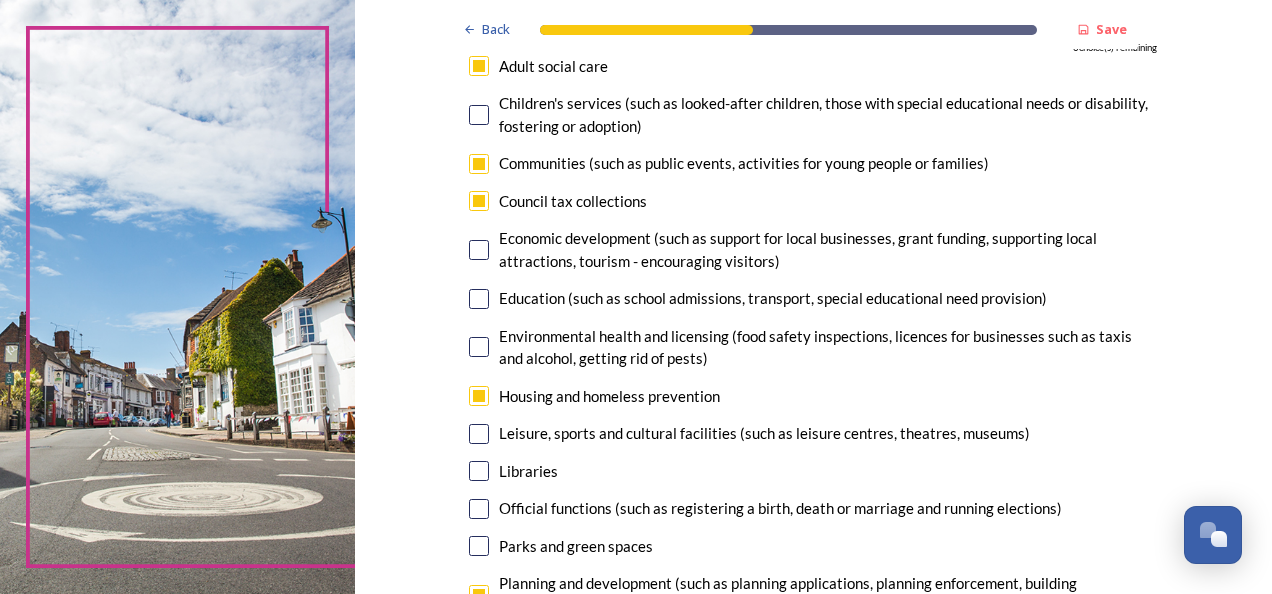 scroll, scrollTop: 200, scrollLeft: 0, axis: vertical 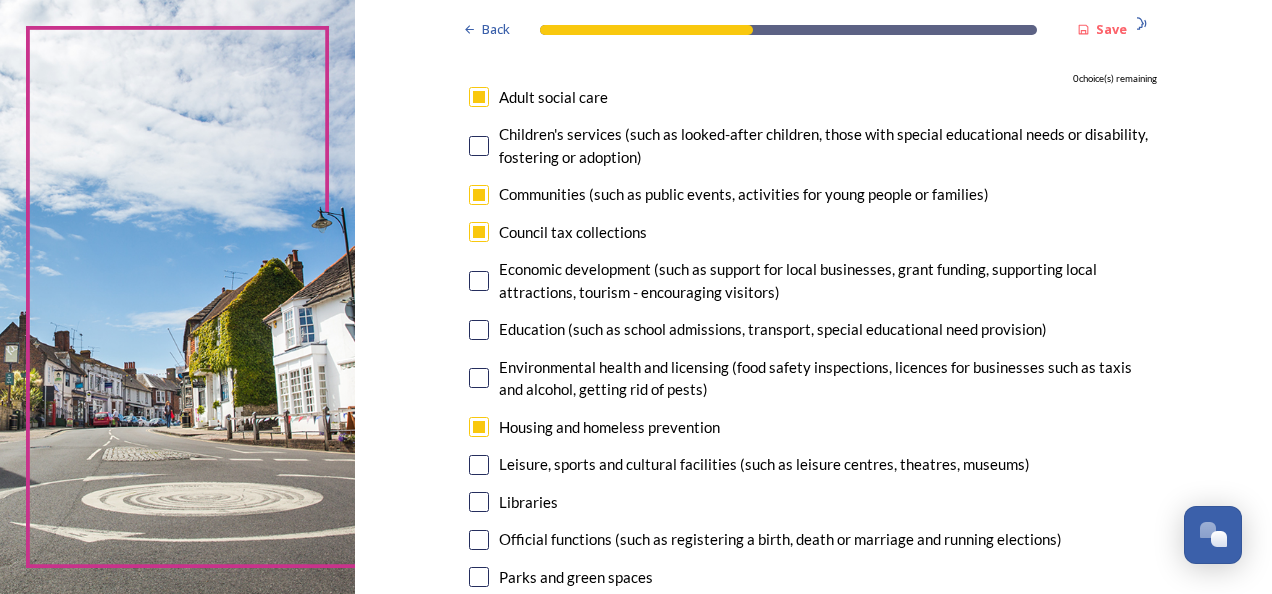 click at bounding box center [479, 195] 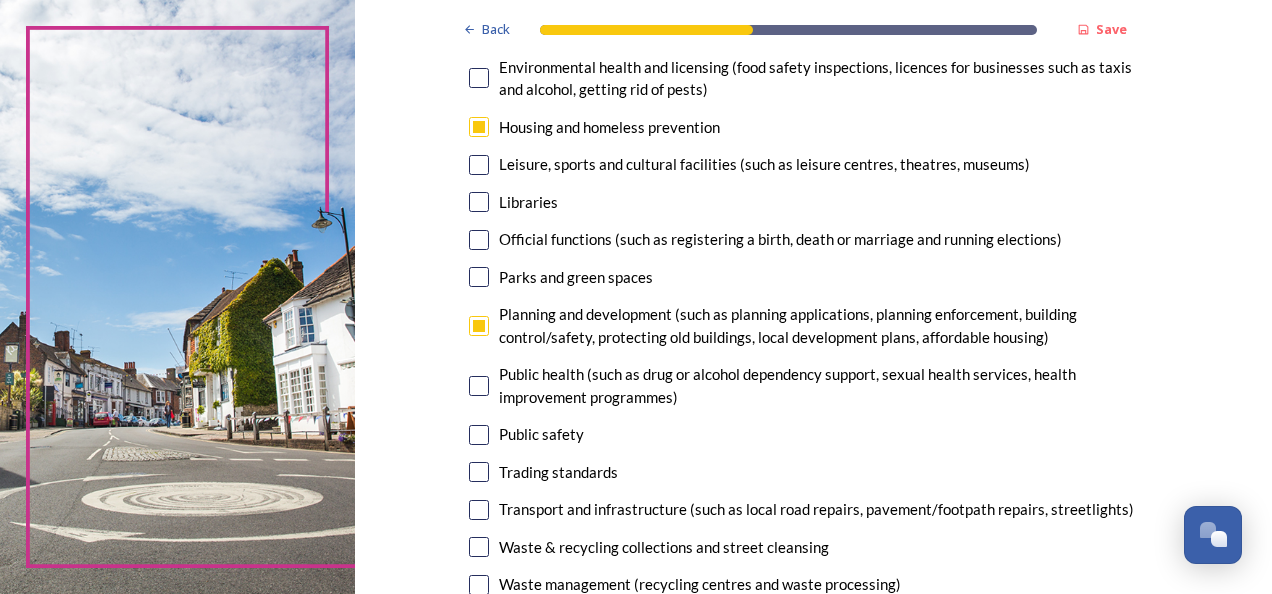 scroll, scrollTop: 700, scrollLeft: 0, axis: vertical 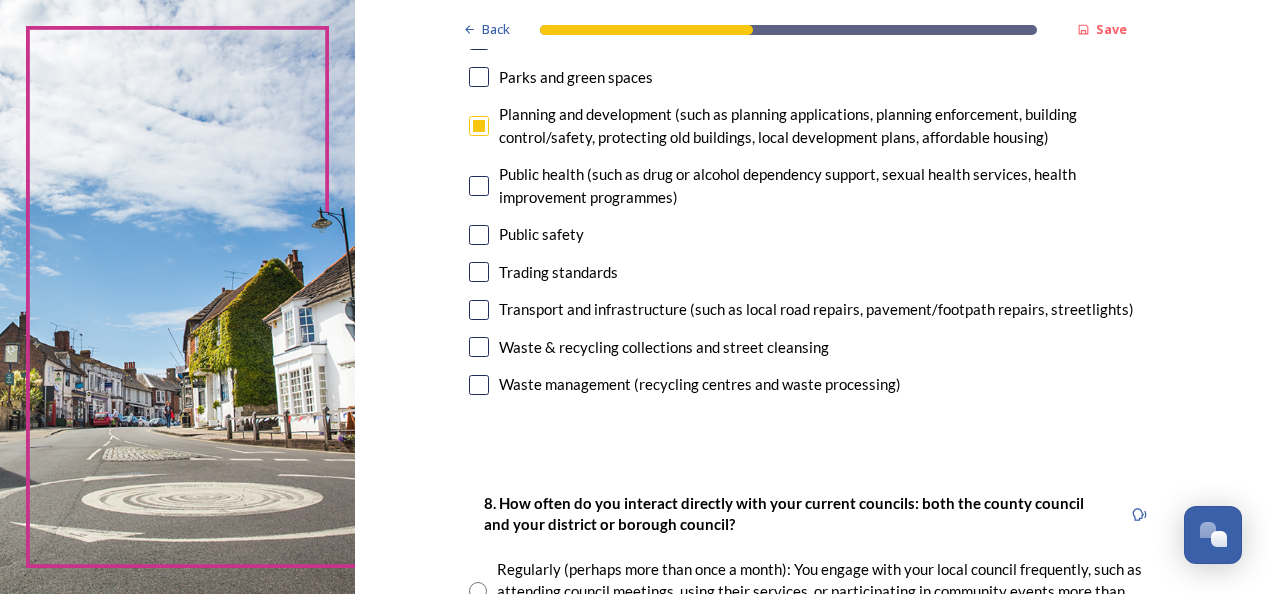 click at bounding box center (479, 347) 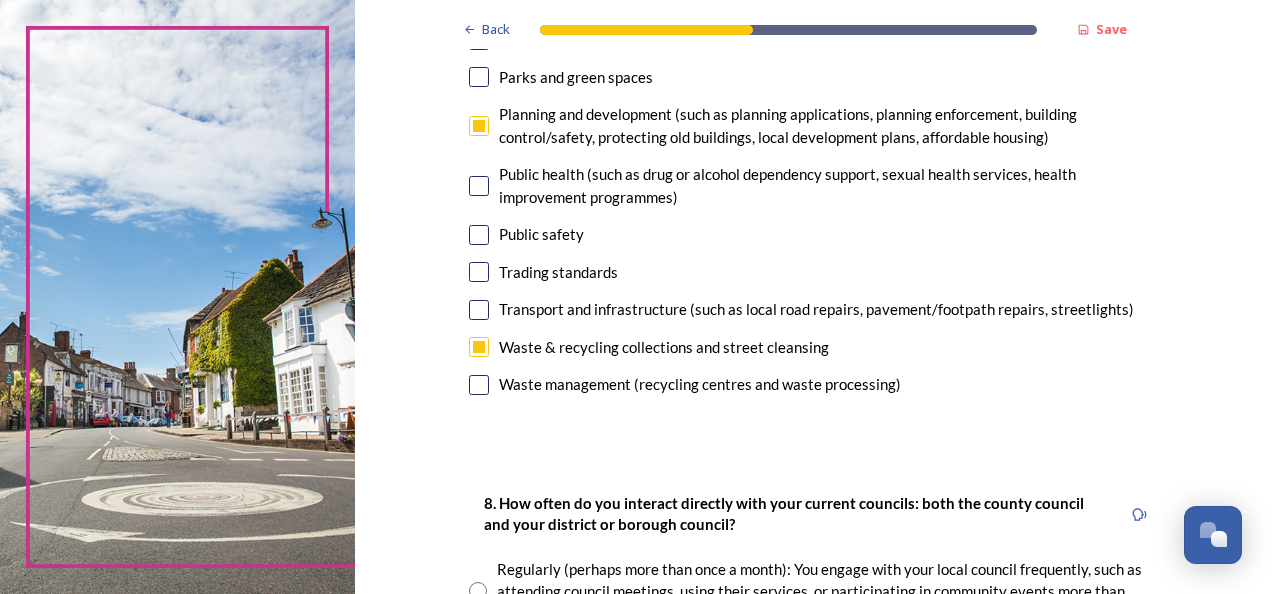 click at bounding box center [479, 310] 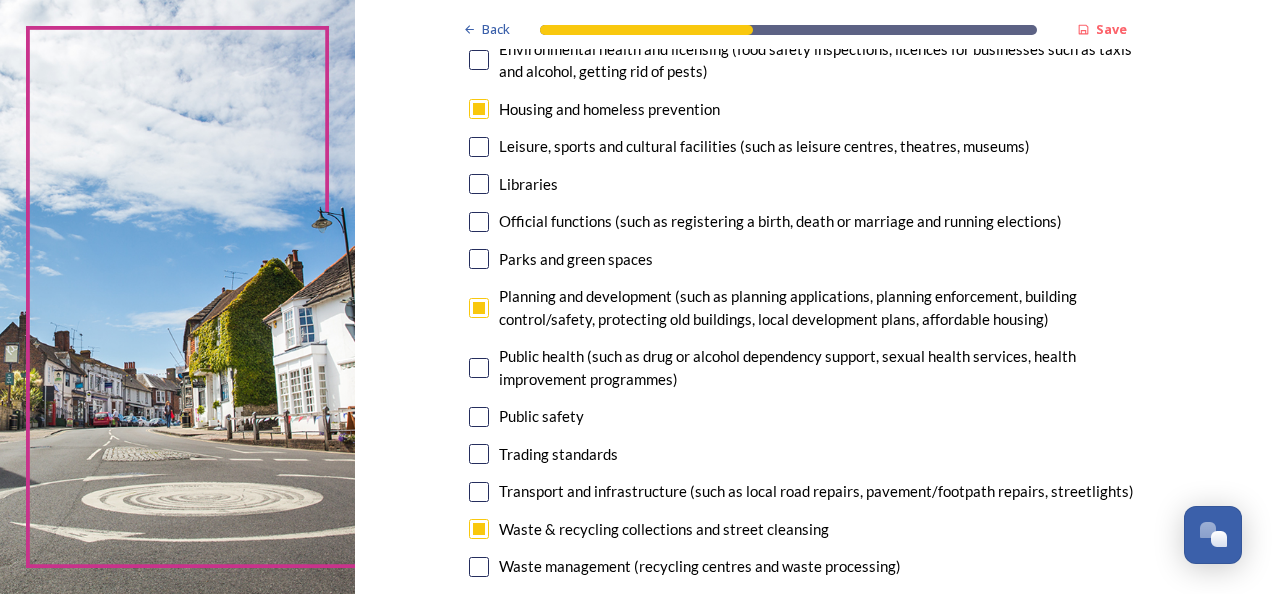 scroll, scrollTop: 500, scrollLeft: 0, axis: vertical 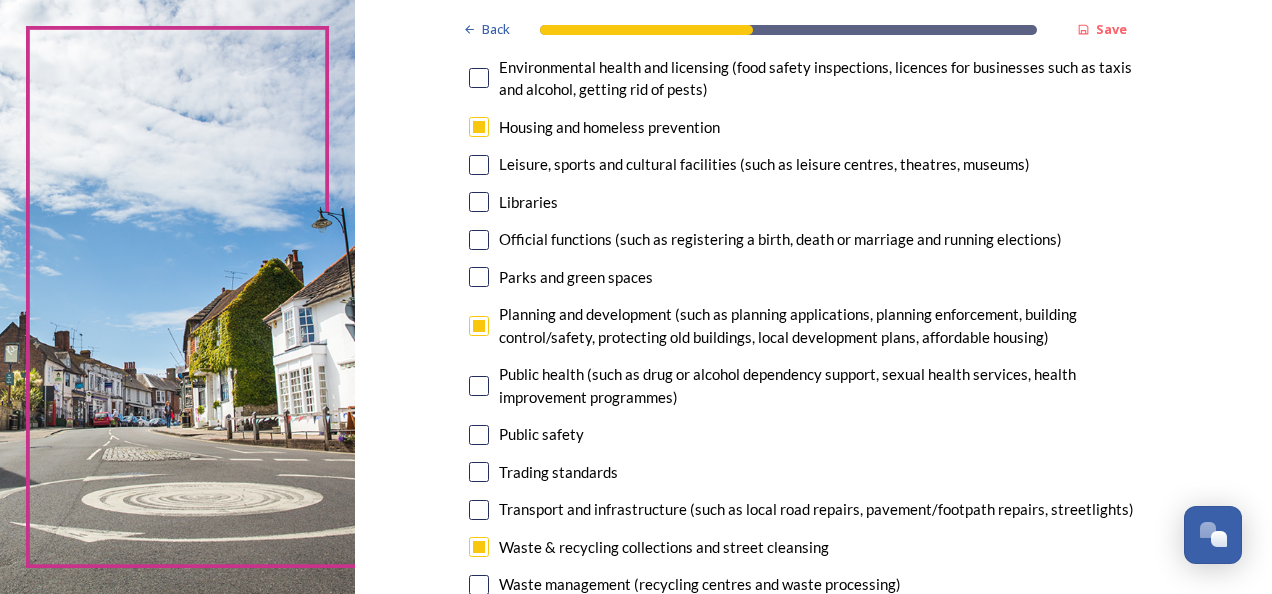 click at bounding box center (479, 127) 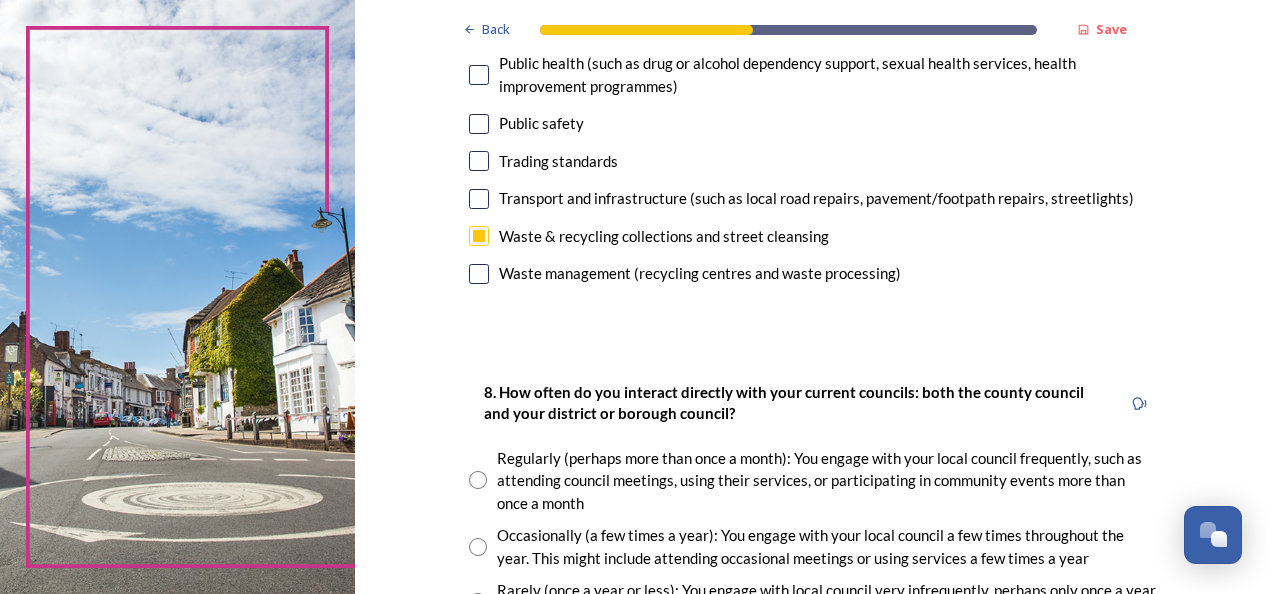 scroll, scrollTop: 900, scrollLeft: 0, axis: vertical 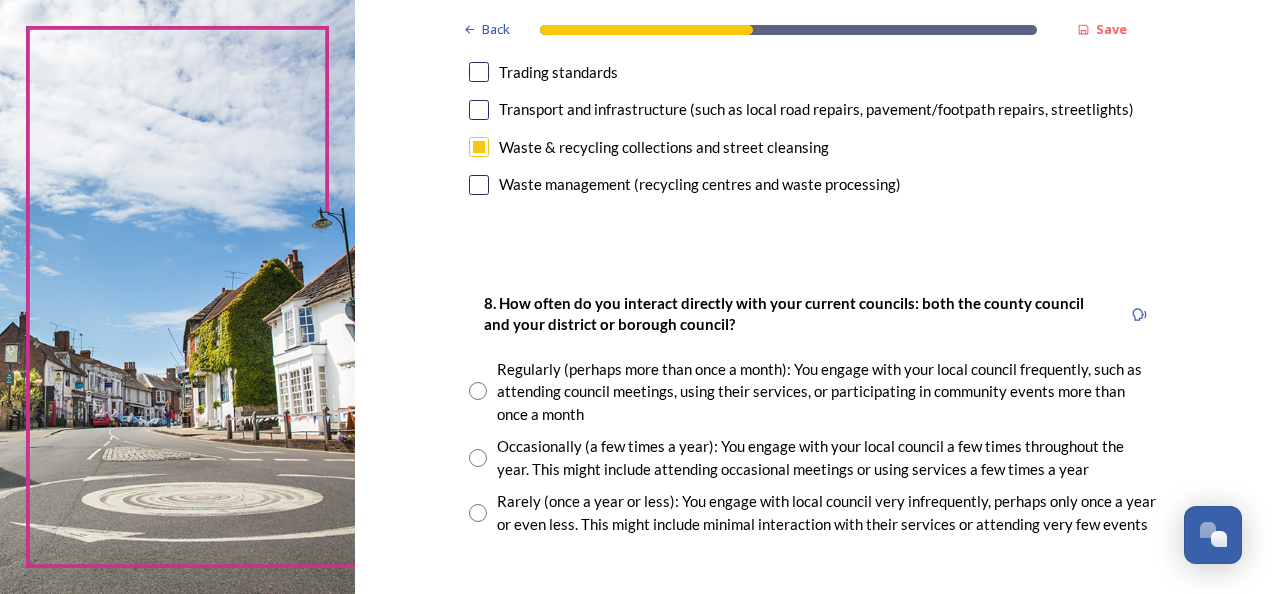 click at bounding box center [479, 185] 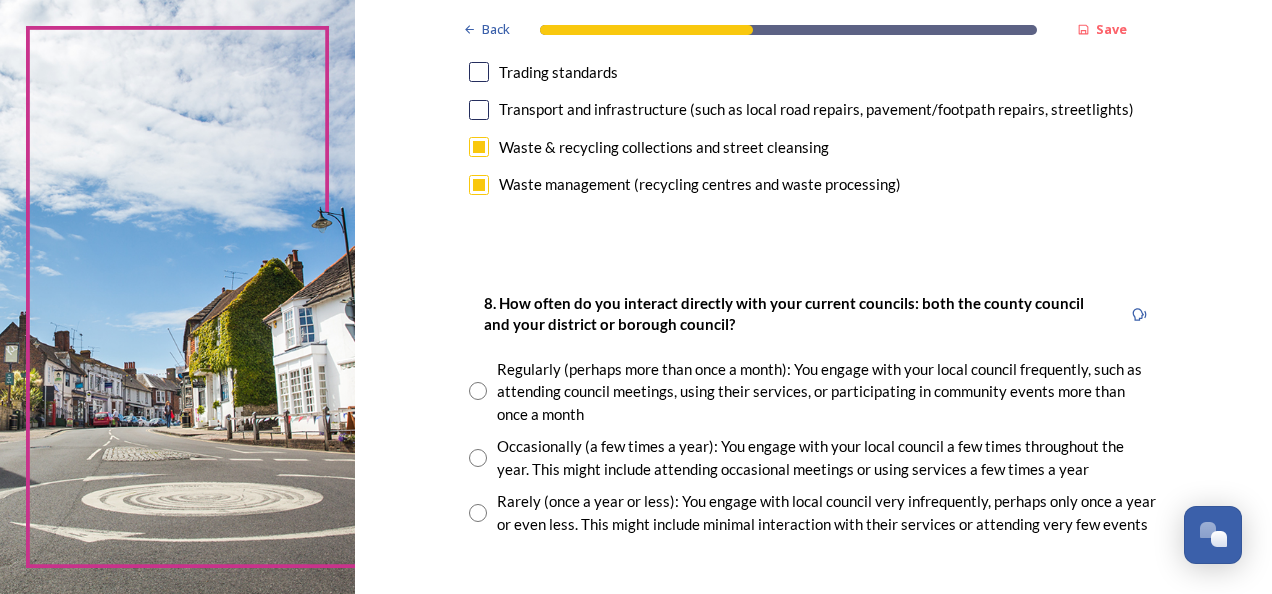 click at bounding box center (478, 391) 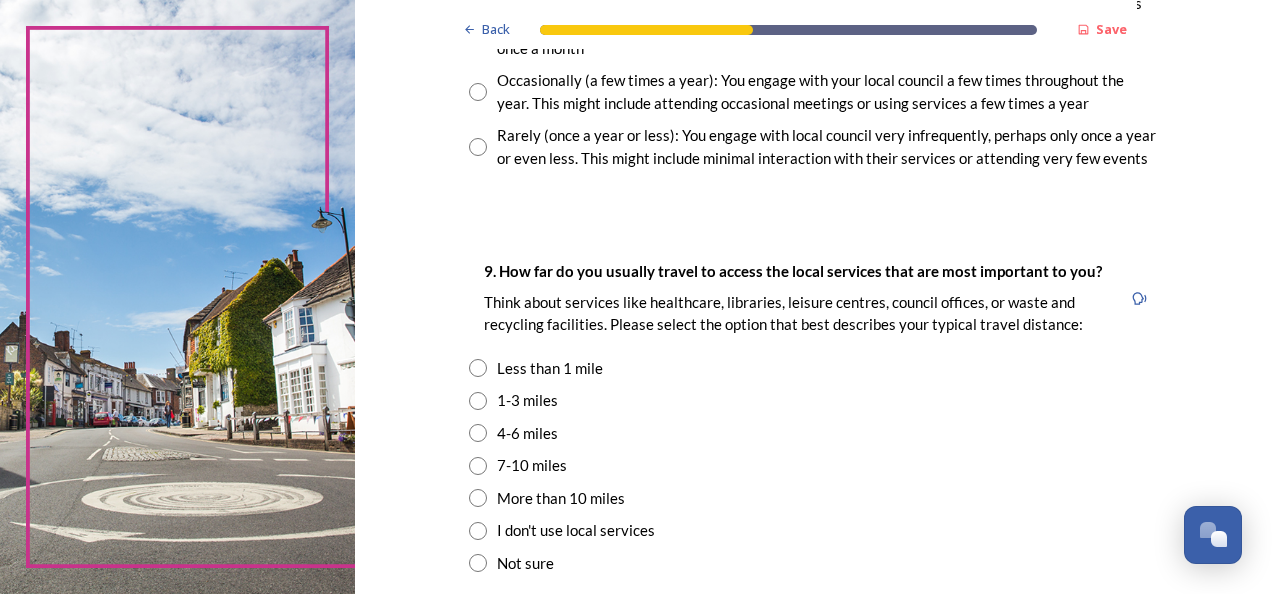 scroll, scrollTop: 1300, scrollLeft: 0, axis: vertical 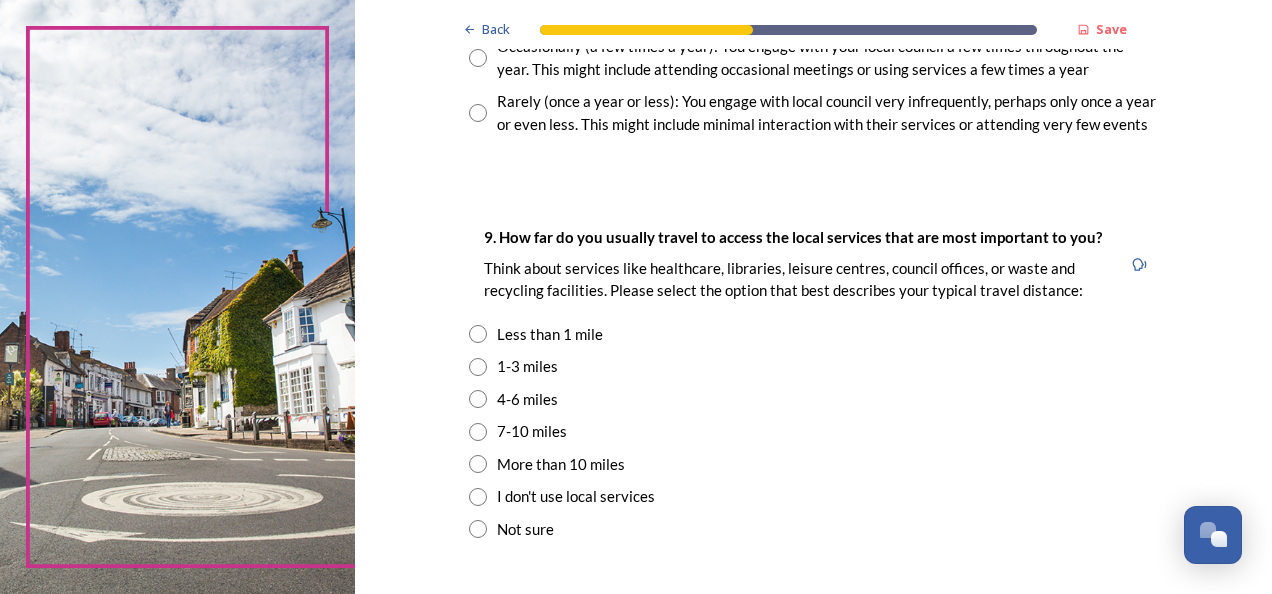 click at bounding box center [478, 367] 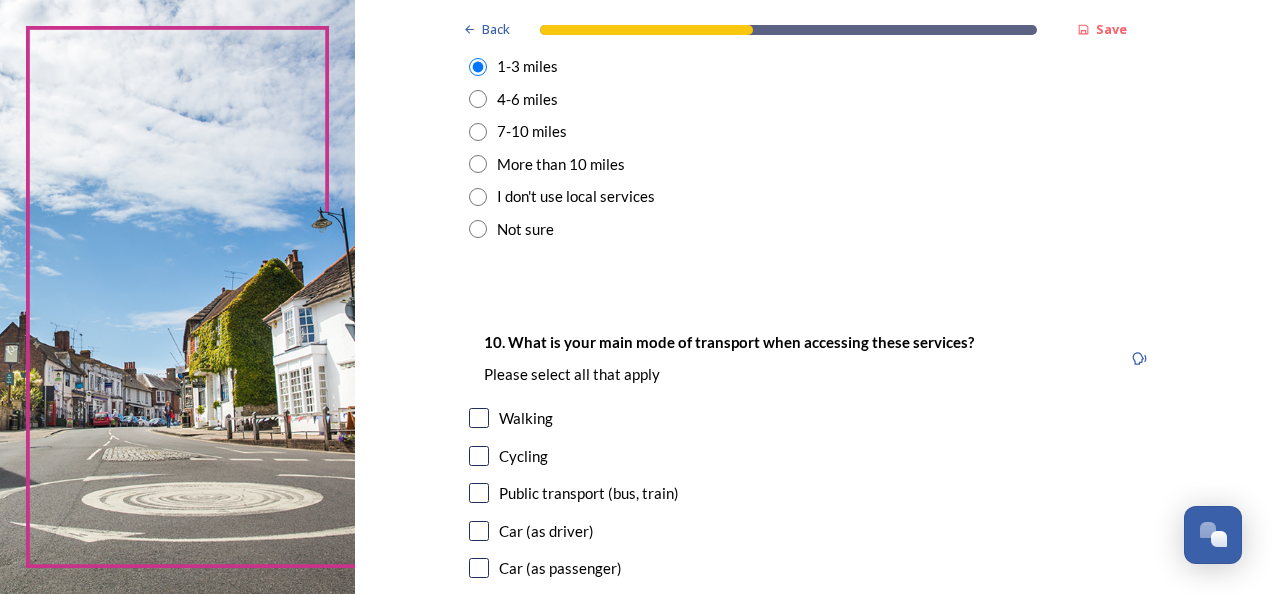 scroll, scrollTop: 1700, scrollLeft: 0, axis: vertical 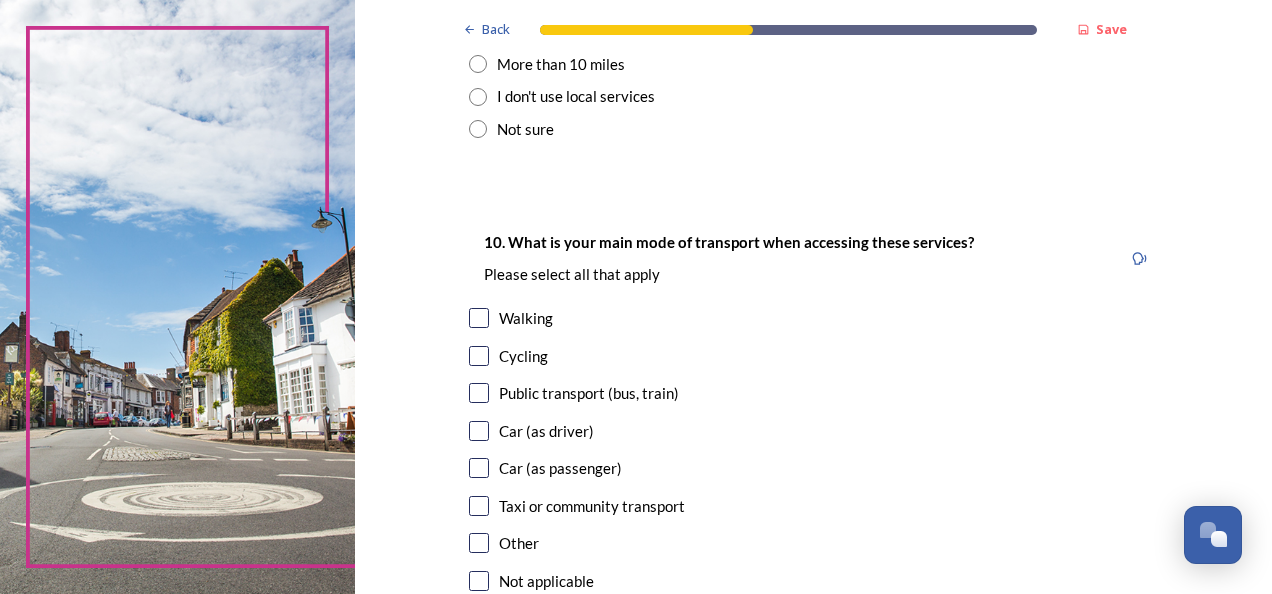 click on "10. What is your main mode of transport when accessing these services?  Please select all that apply Walking Cycling Public transport (bus, train) Car (as driver) Car (as passenger) Taxi or community transport Other Not applicable" at bounding box center (813, 413) 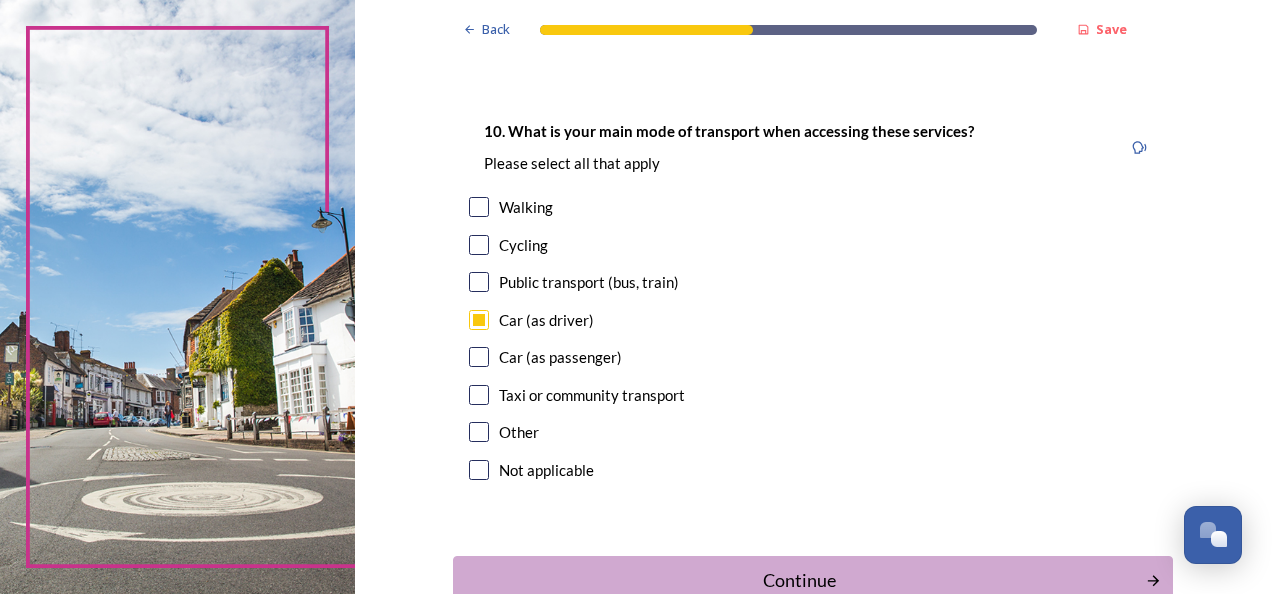 scroll, scrollTop: 1937, scrollLeft: 0, axis: vertical 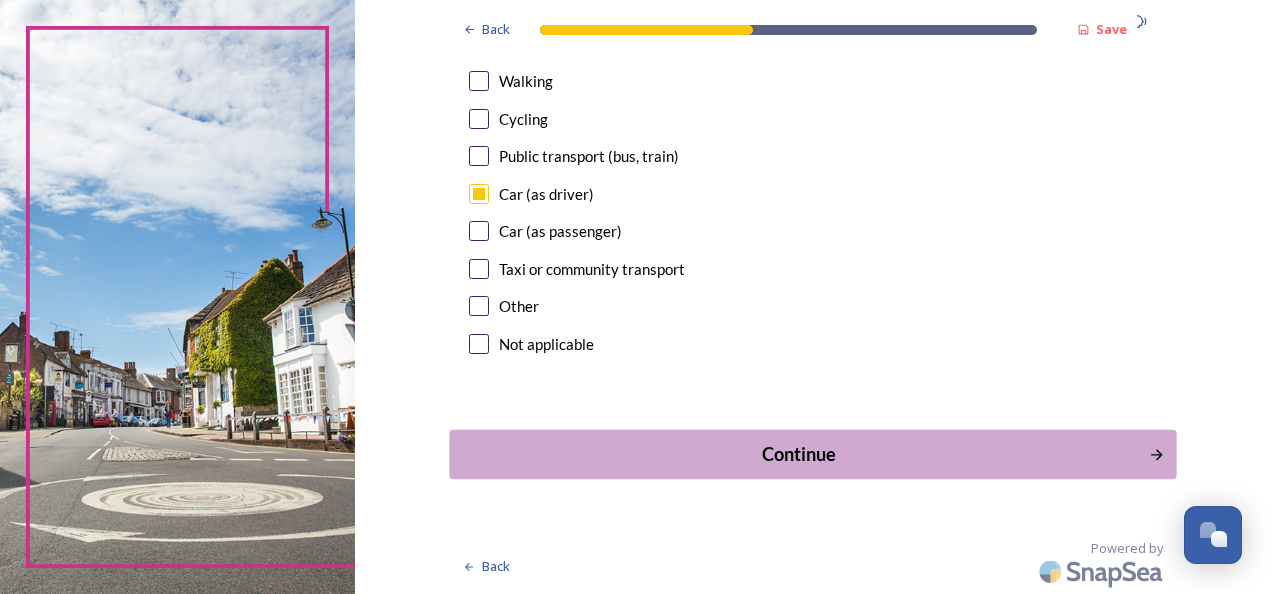 click on "Continue" at bounding box center (799, 454) 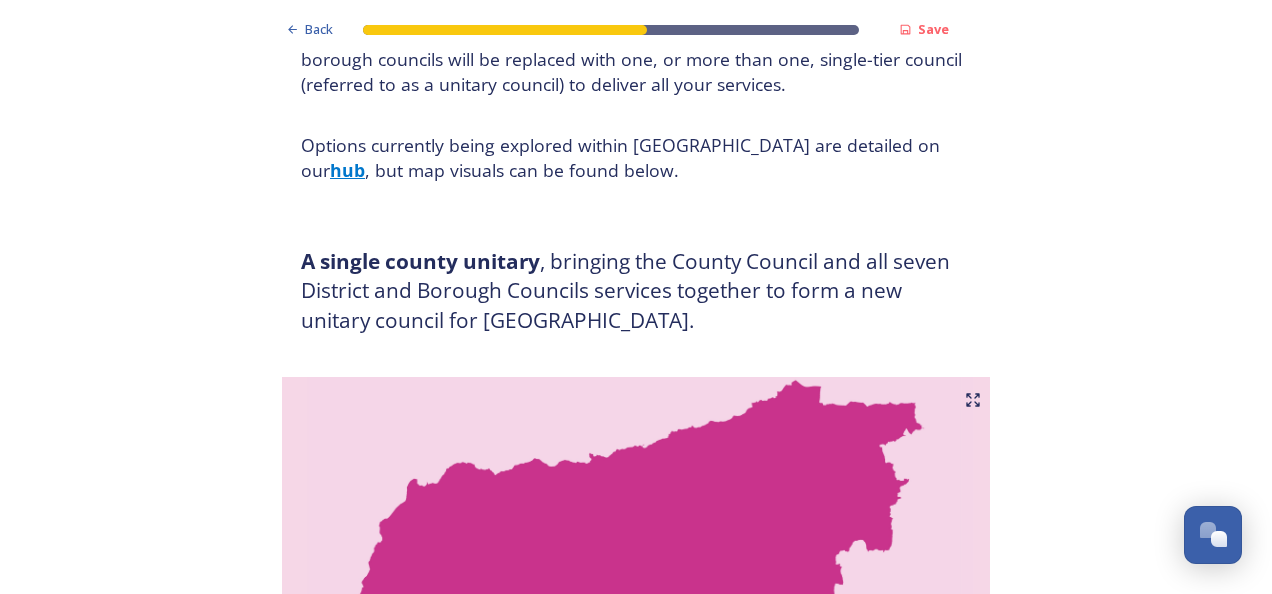 scroll, scrollTop: 0, scrollLeft: 0, axis: both 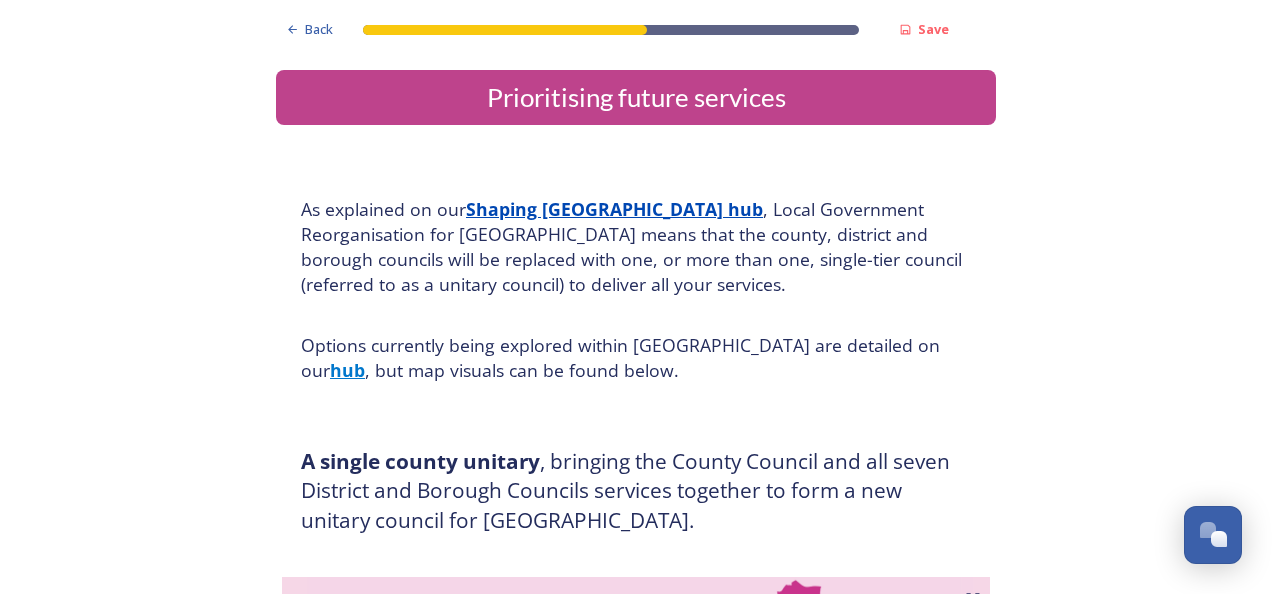 click on "Prioritising future services" at bounding box center [636, 97] 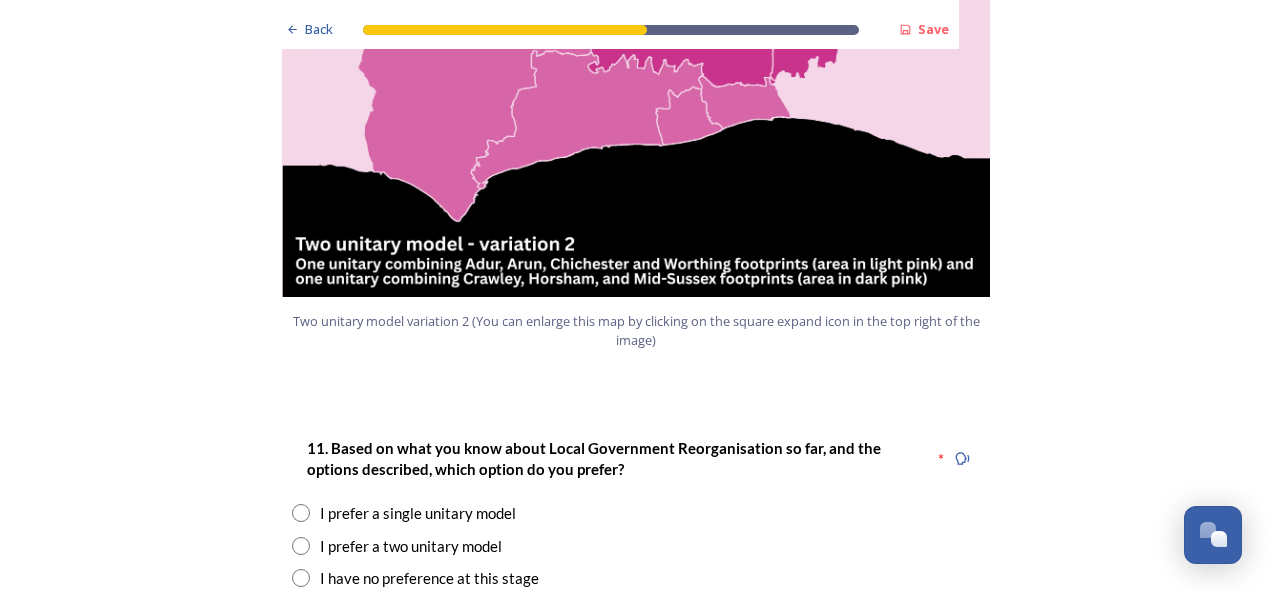 scroll, scrollTop: 2600, scrollLeft: 0, axis: vertical 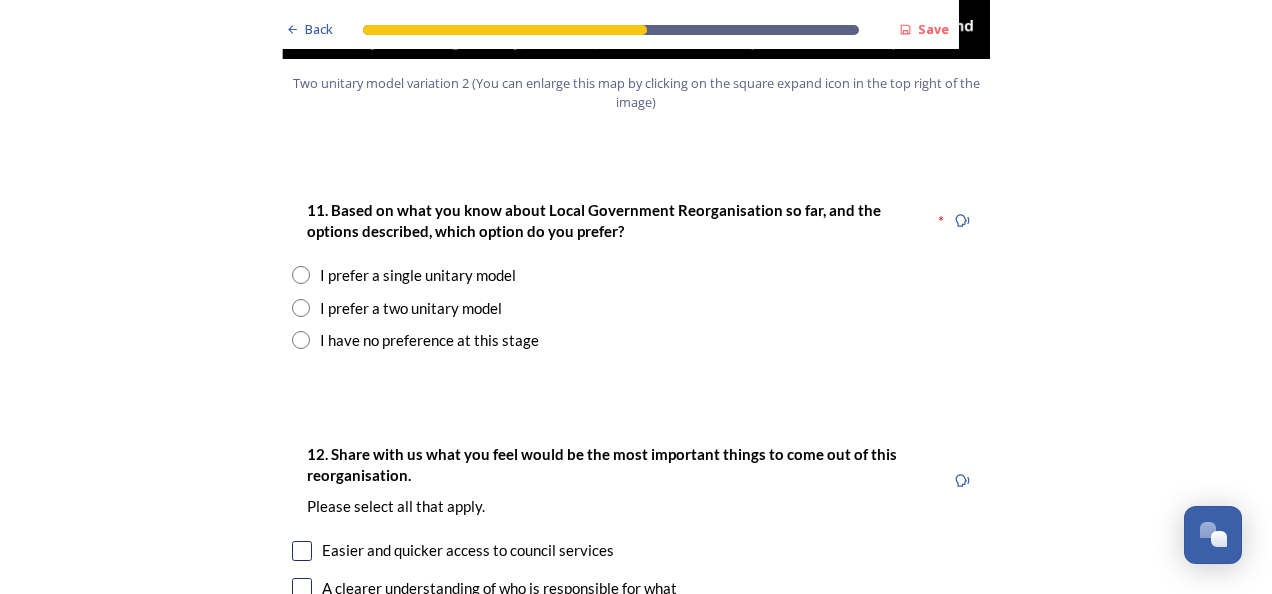 click at bounding box center [301, 275] 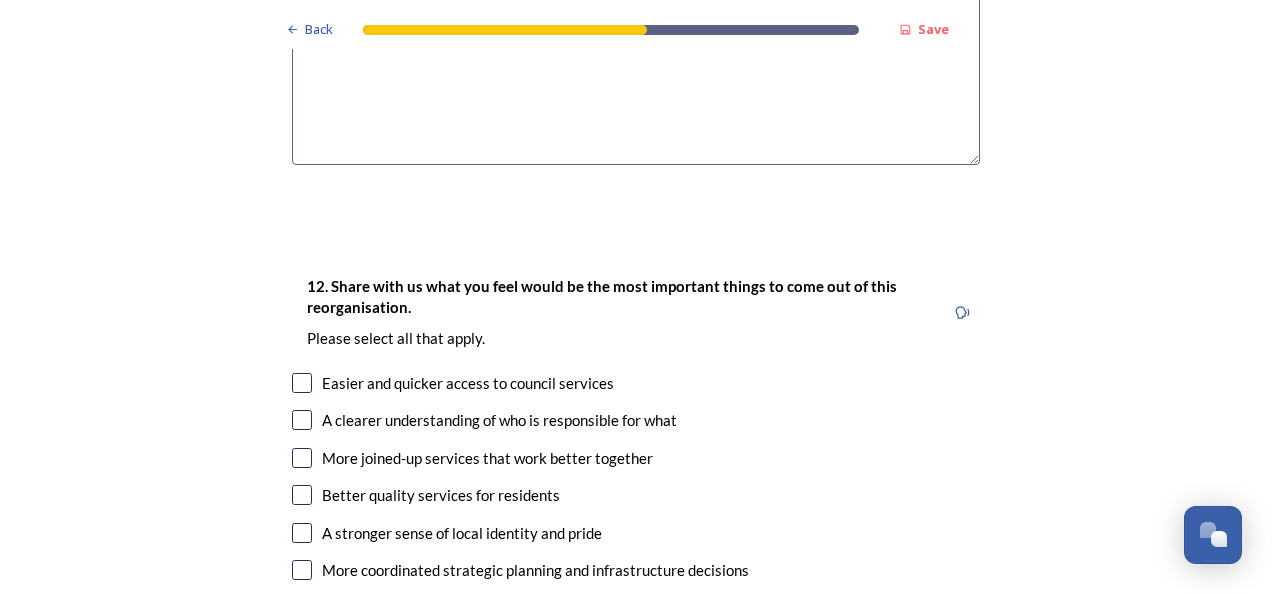 scroll, scrollTop: 3200, scrollLeft: 0, axis: vertical 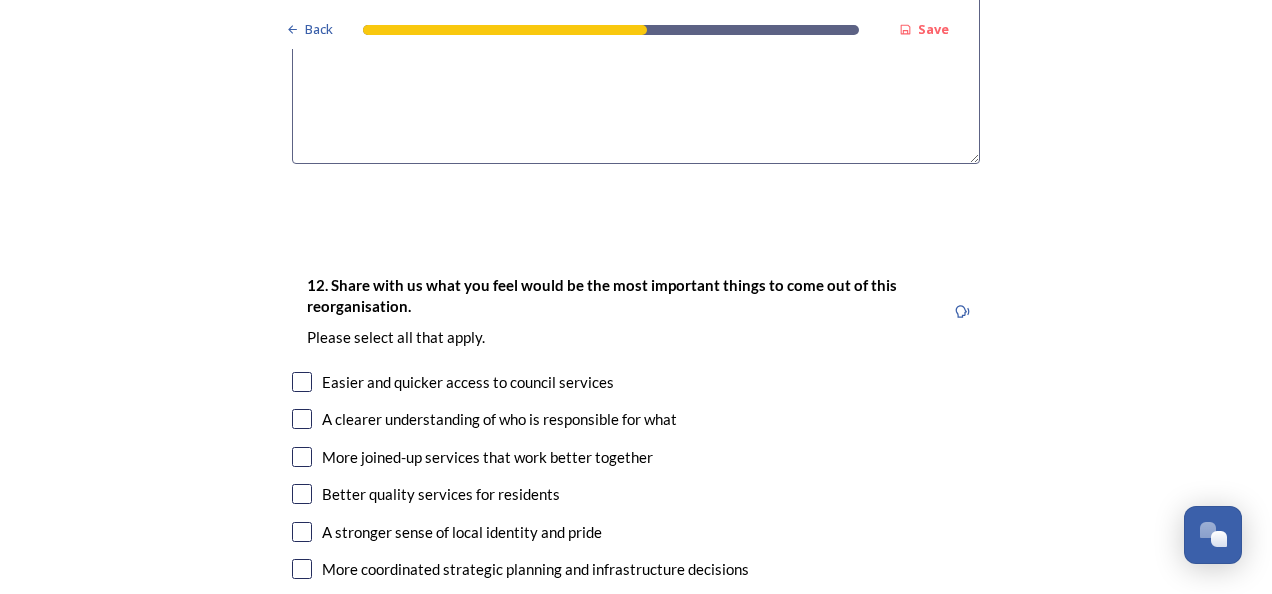 click at bounding box center [302, 382] 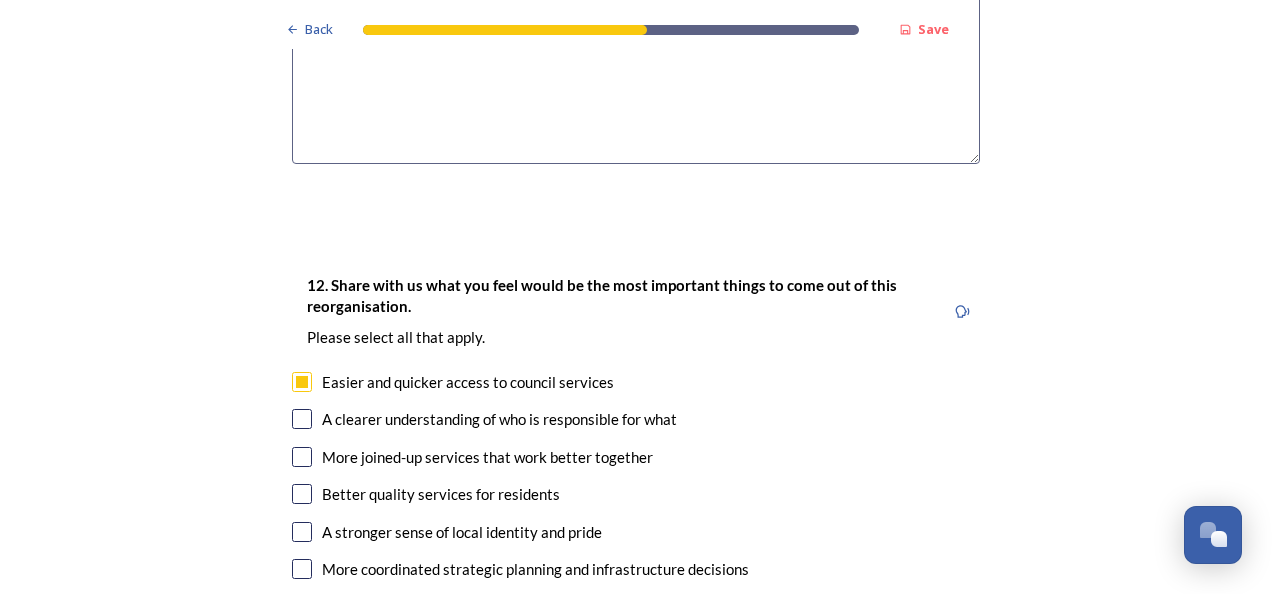click on "12. Share with us what you feel would be the most important things to come out of this reorganisation. Please select all that apply. Easier and quicker access to council services A clearer understanding of who is responsible for what More joined-up services that work better together Better quality services for residents A stronger sense of local identity and pride More coordinated strategic planning and infrastructure decisions  Strengthened community connections and support networks A stronger voice for [GEOGRAPHIC_DATA] in national decisions More ways for residents to get involved in shaping services and decision making More support for the local economy Other" at bounding box center (636, 523) 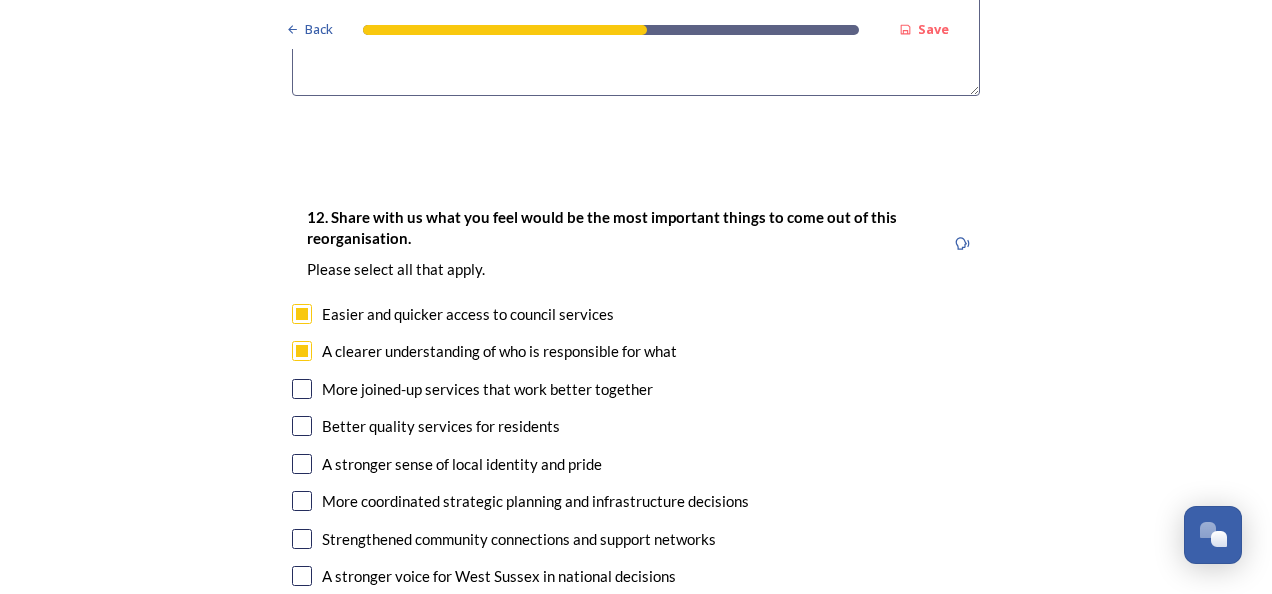 scroll, scrollTop: 3300, scrollLeft: 0, axis: vertical 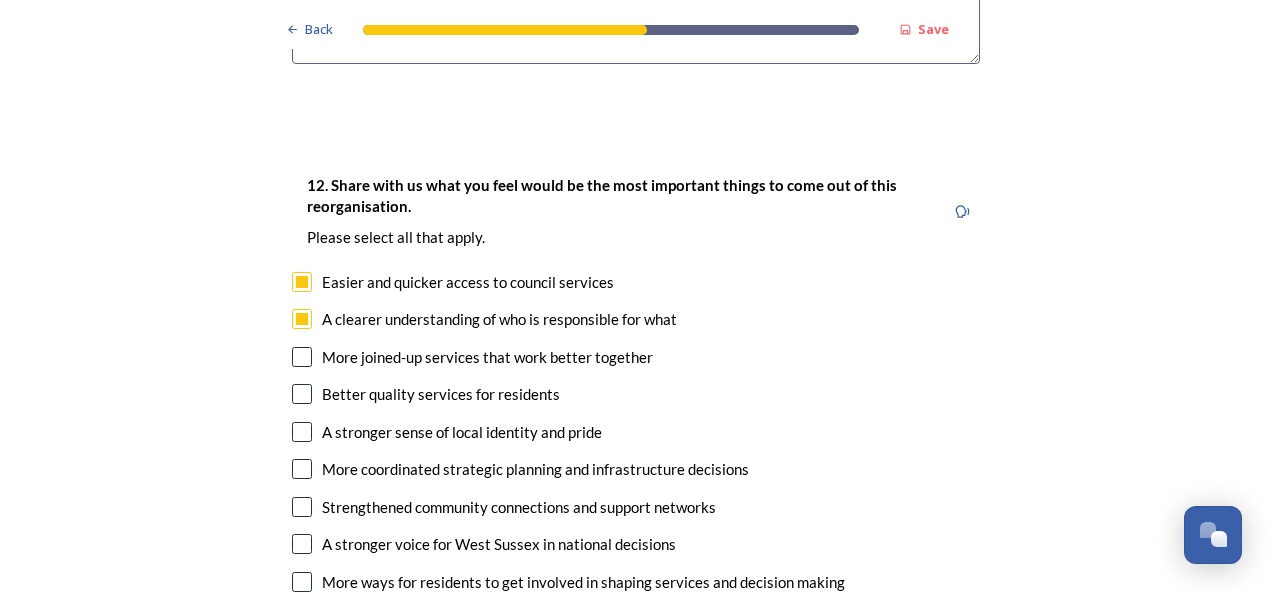 click at bounding box center (302, 394) 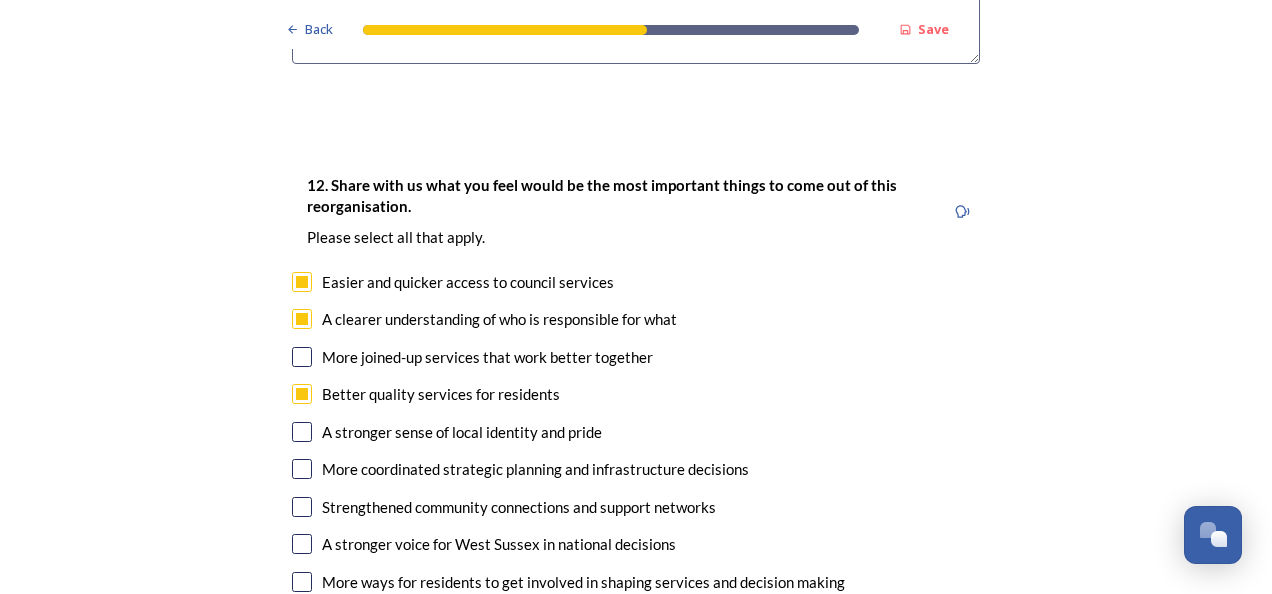 scroll, scrollTop: 3400, scrollLeft: 0, axis: vertical 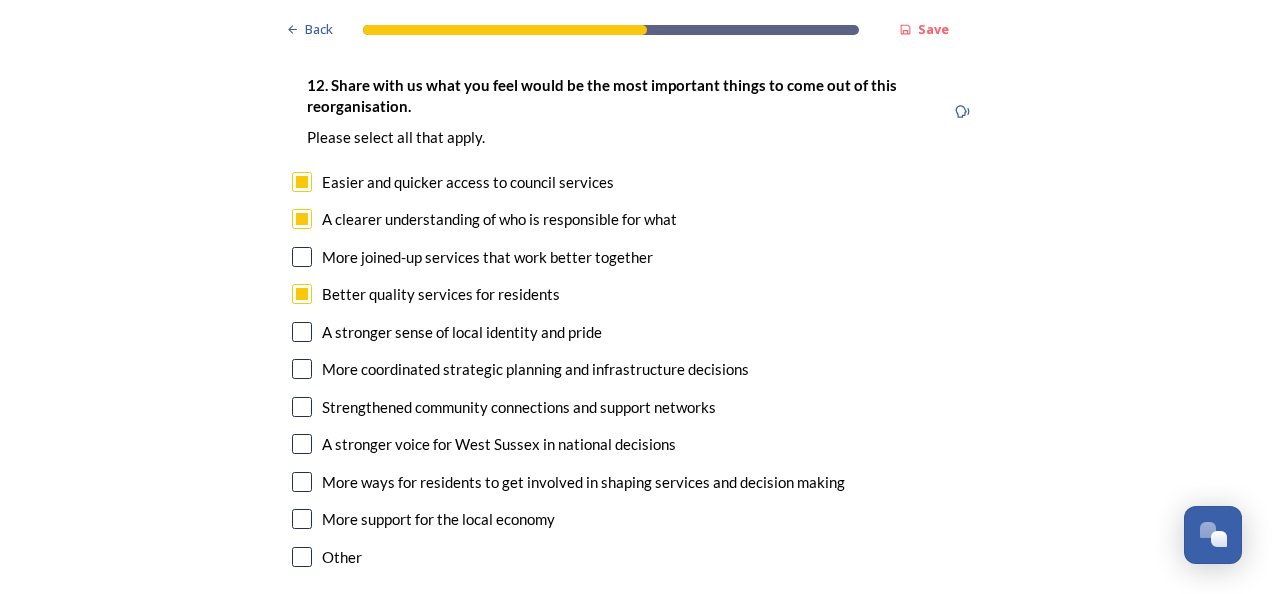 click at bounding box center (302, 444) 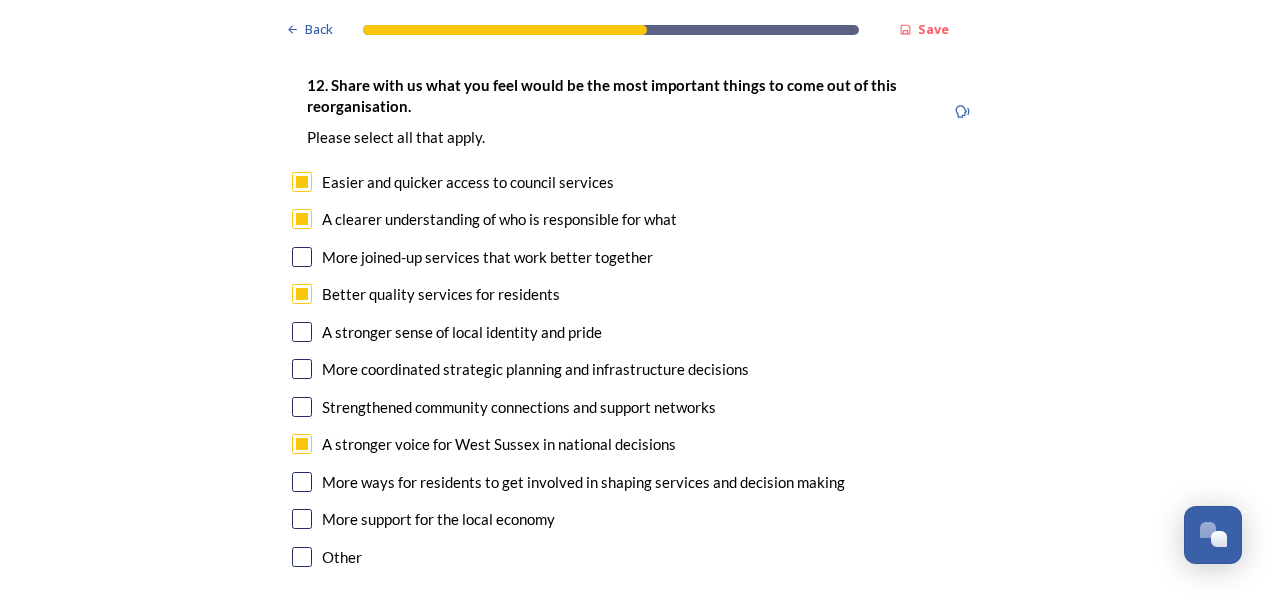 click at bounding box center [302, 482] 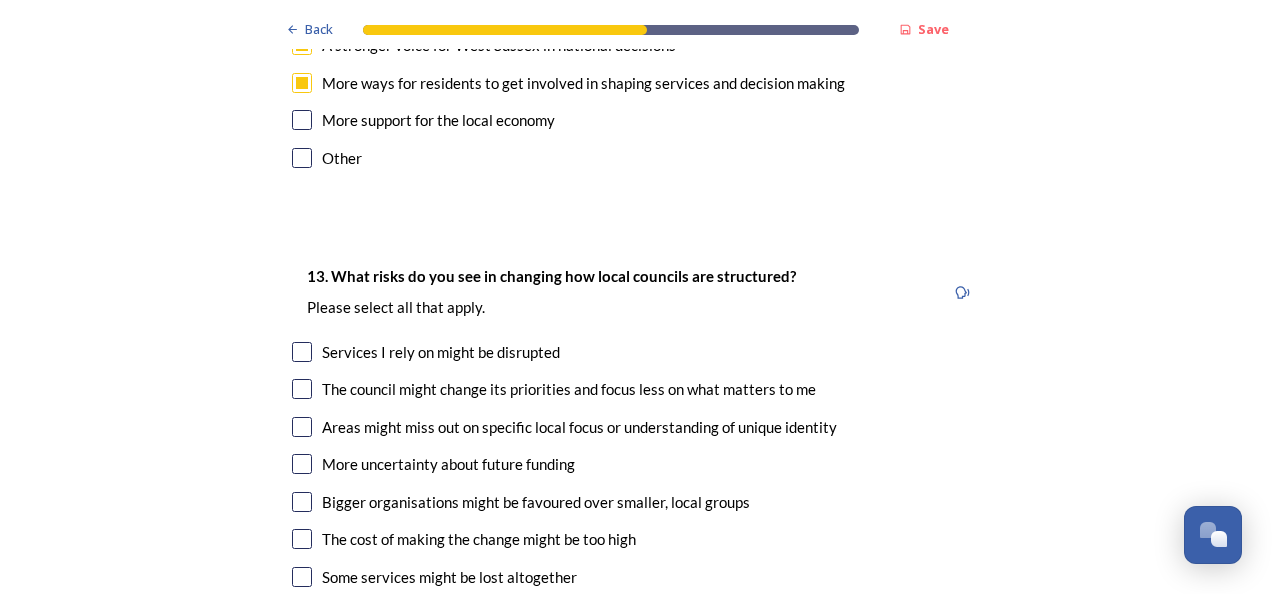 scroll, scrollTop: 3800, scrollLeft: 0, axis: vertical 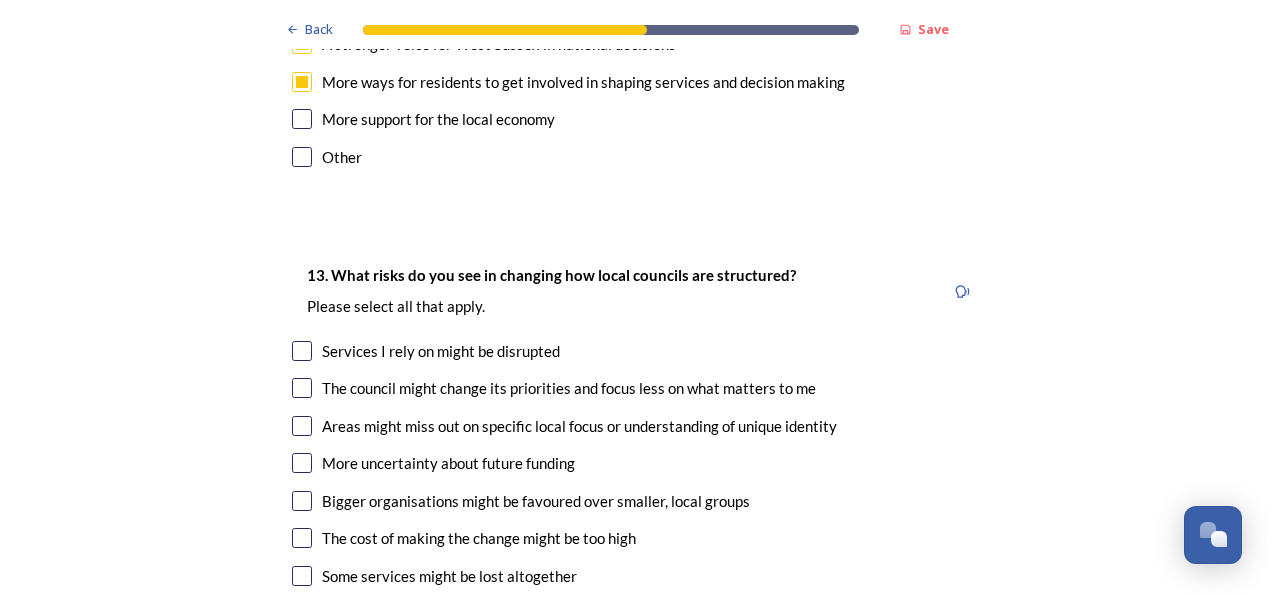 click at bounding box center [302, 351] 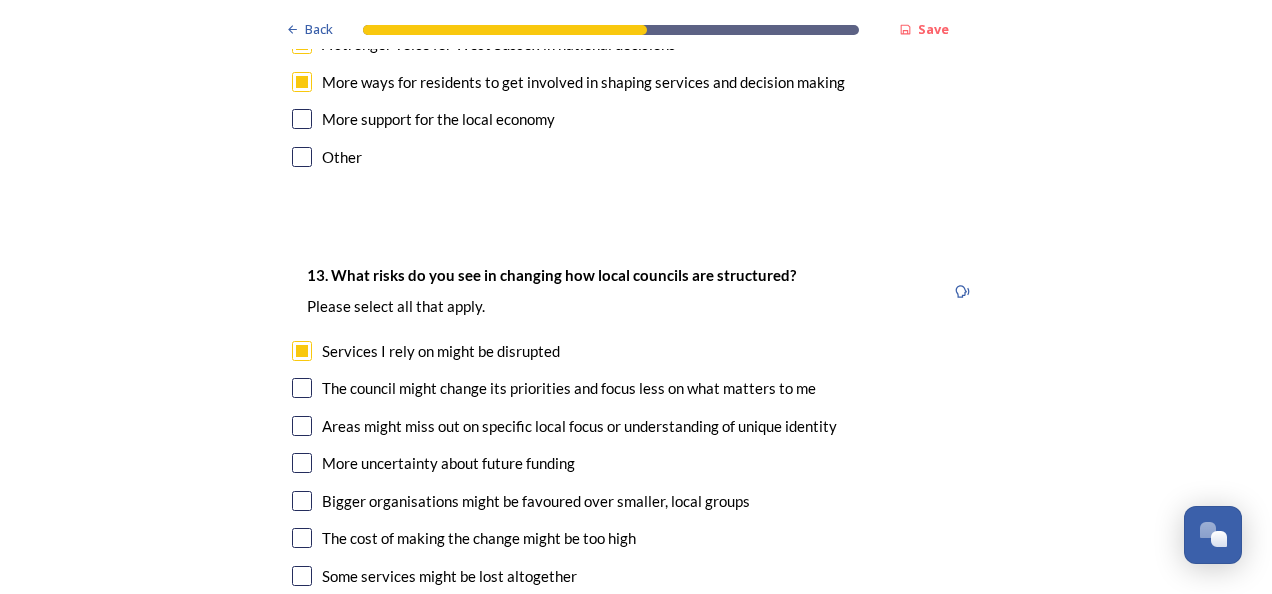 click at bounding box center (302, 388) 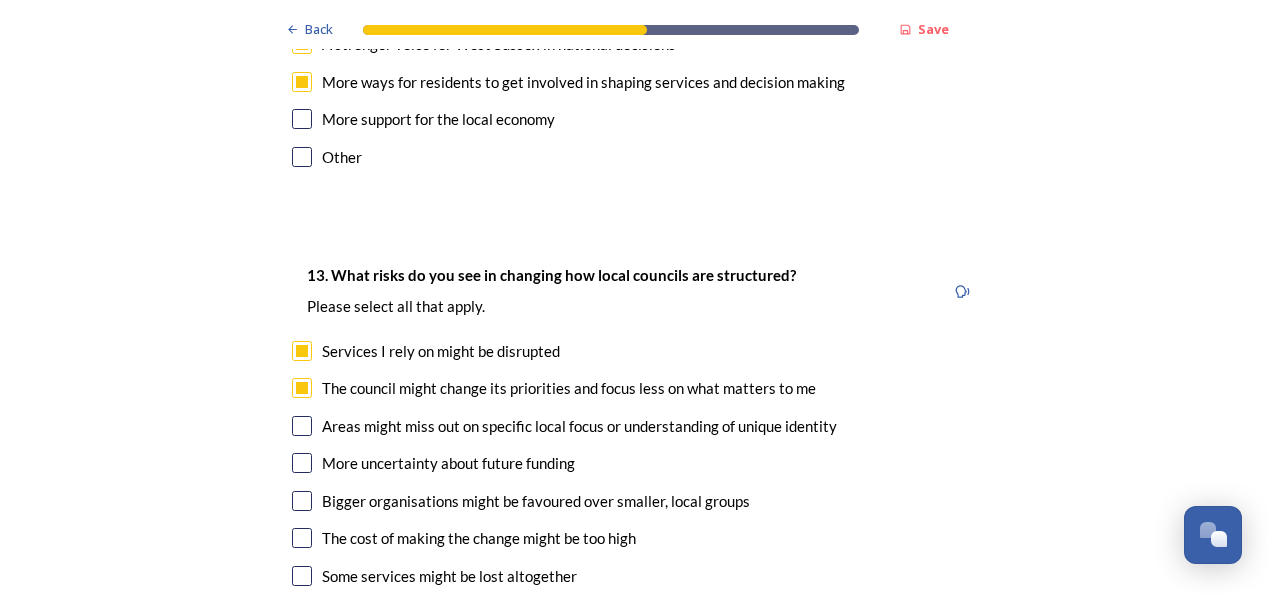 click at bounding box center (302, 426) 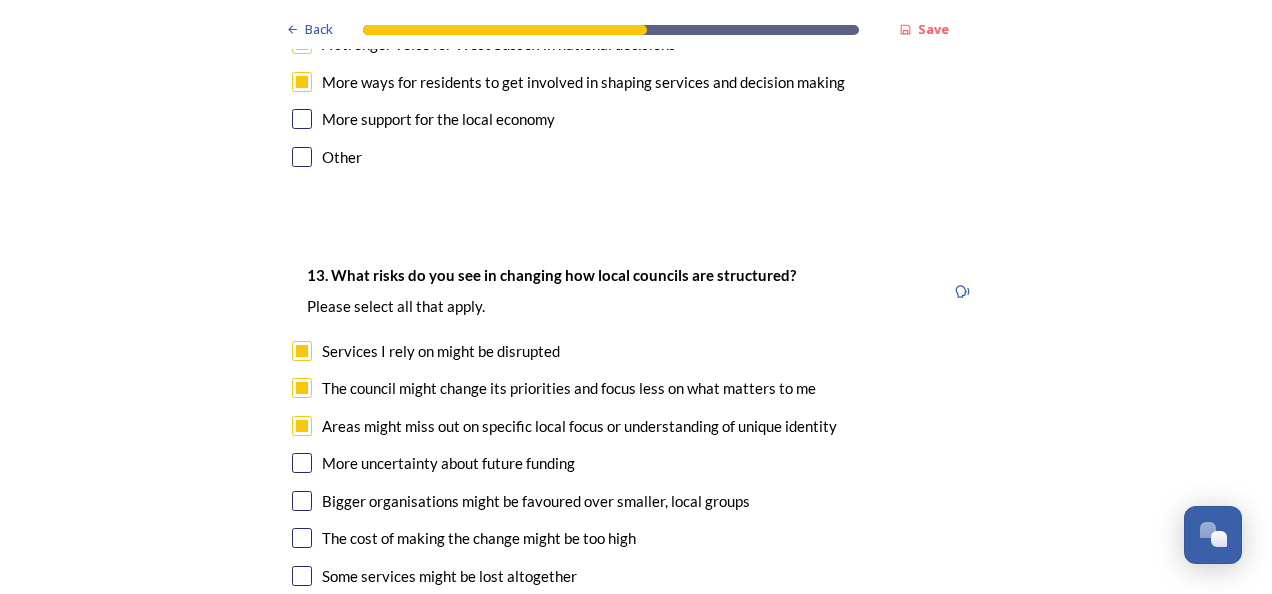 click at bounding box center [302, 463] 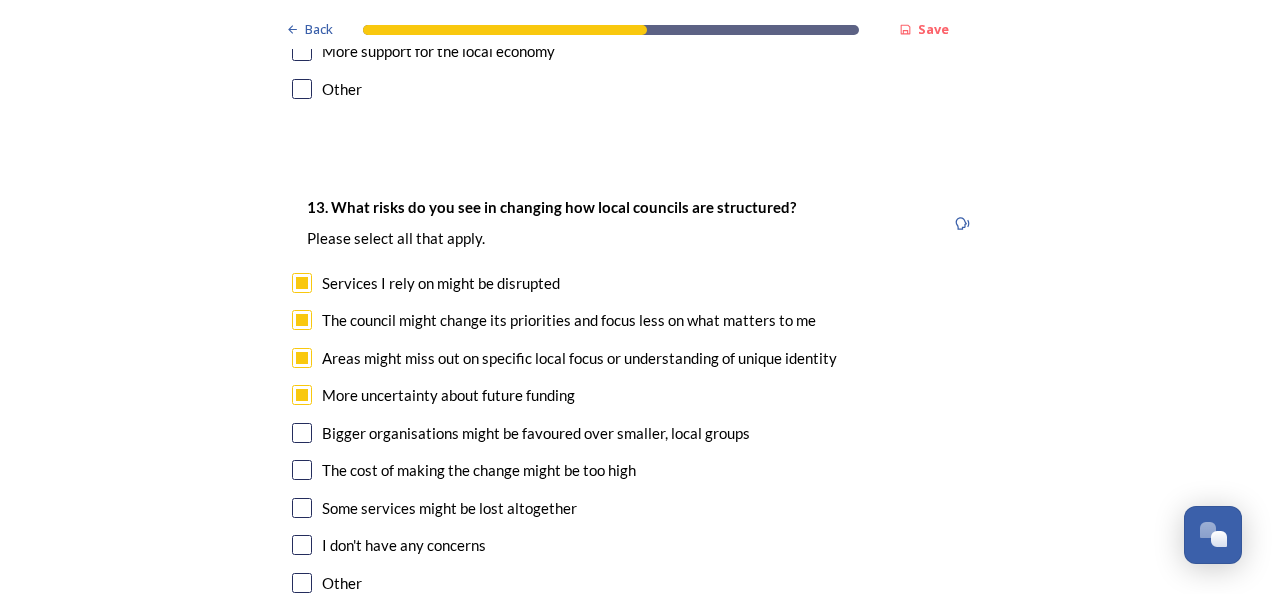 scroll, scrollTop: 3900, scrollLeft: 0, axis: vertical 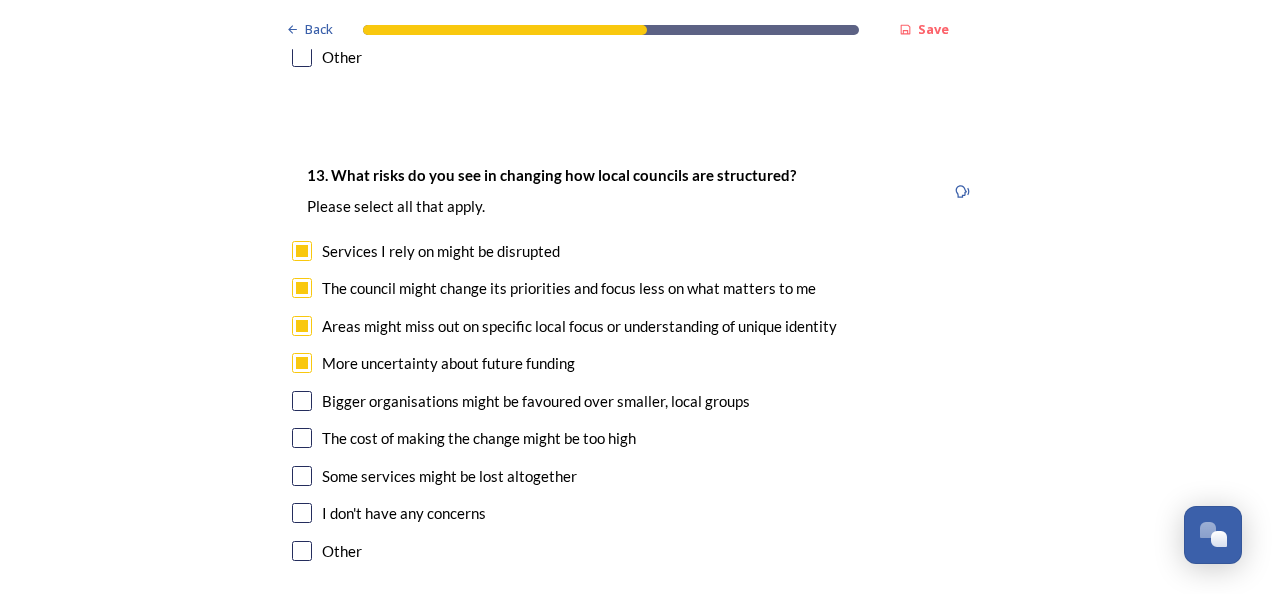 click on "Bigger organisations might be favoured over smaller, local groups" at bounding box center [636, 401] 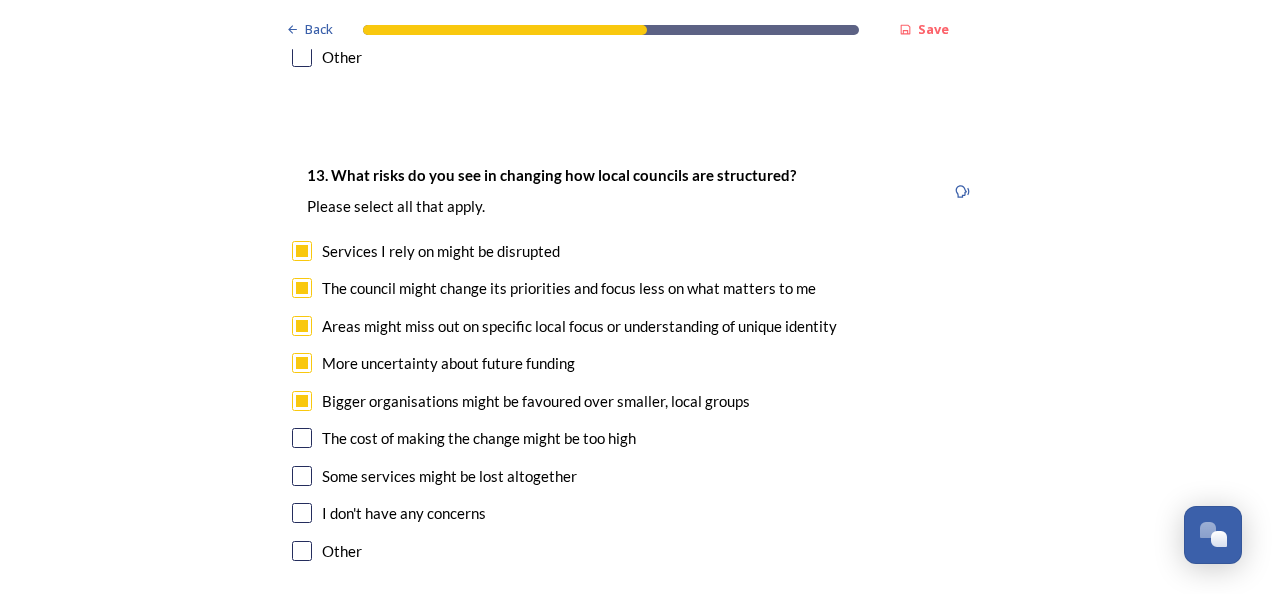checkbox on "true" 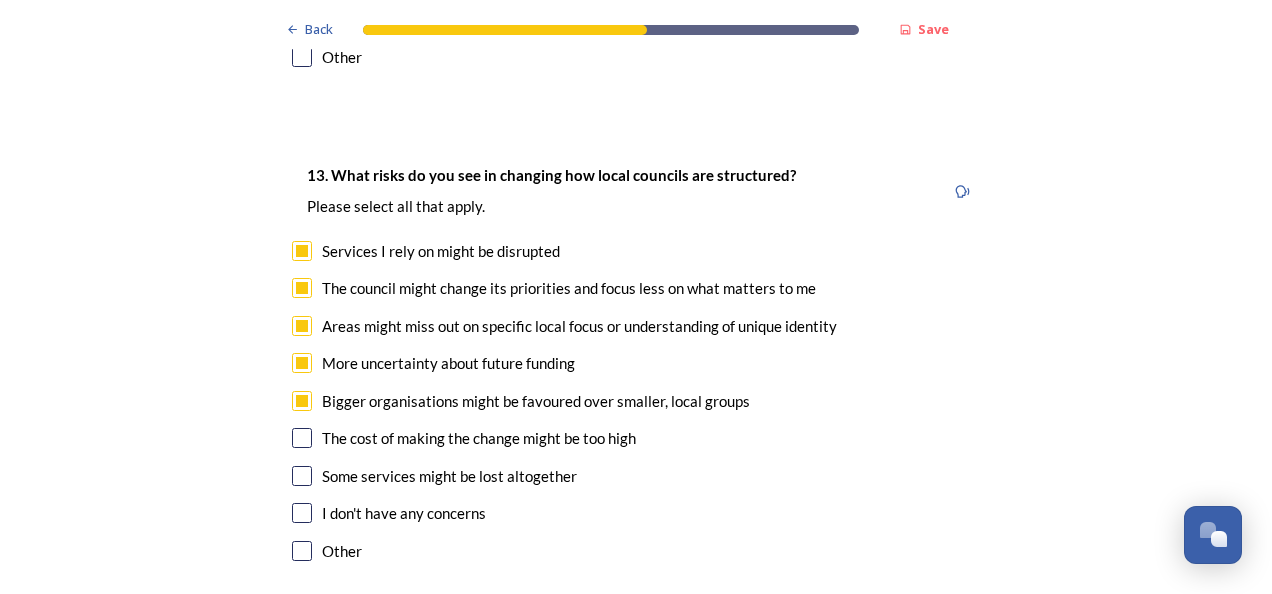 click at bounding box center [302, 438] 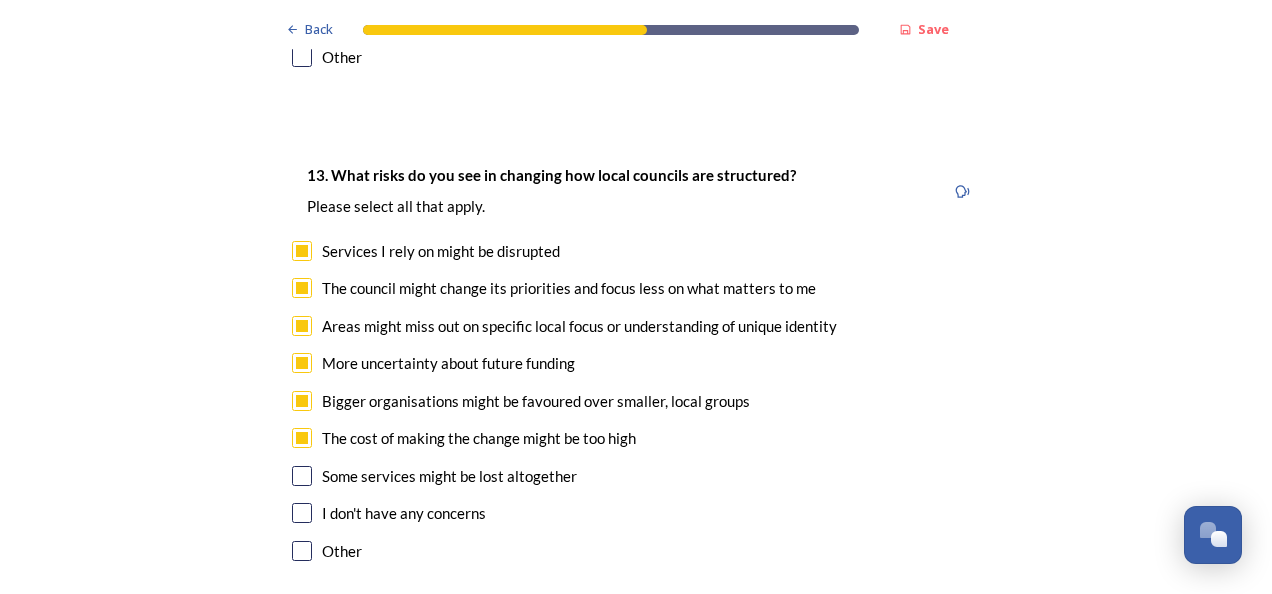click at bounding box center (302, 476) 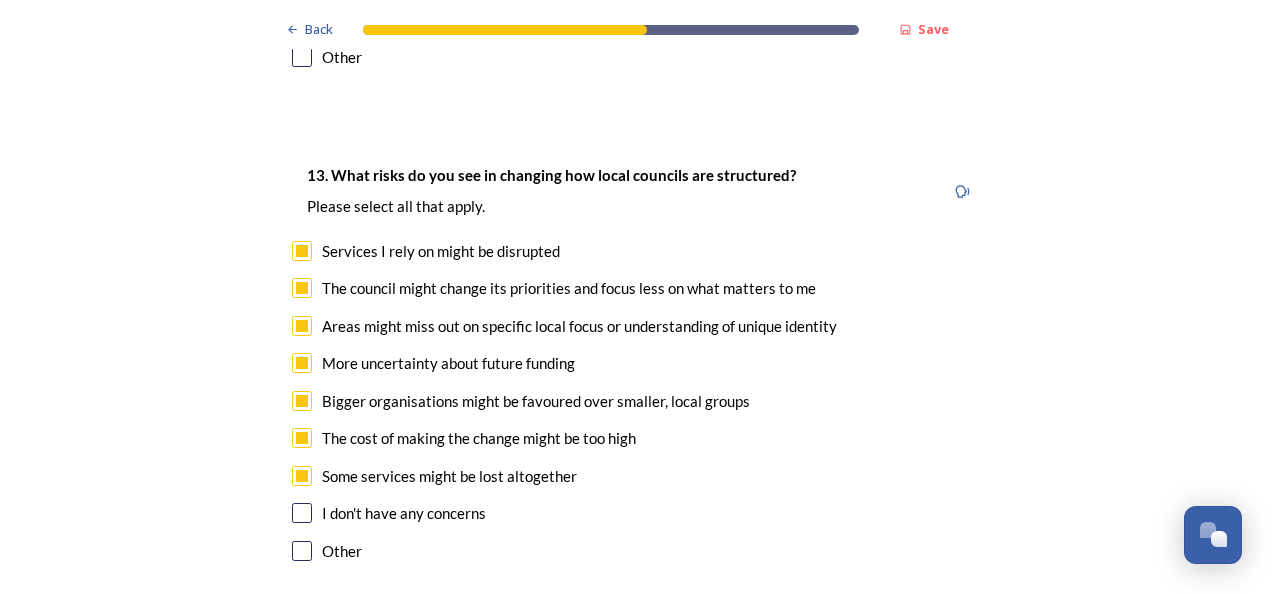click on "13. What risks do you see in changing how local councils are structured? ﻿Please select all that apply. Services I rely on might be disrupted The council might change its priorities and focus less on what matters to me Areas might miss out on specific local focus or understanding of unique identity More uncertainty about future funding Bigger organisations might be favoured over smaller, local groups The cost of making the change might be too high Some services might be lost altogether I don't have any concerns Other" at bounding box center (636, 365) 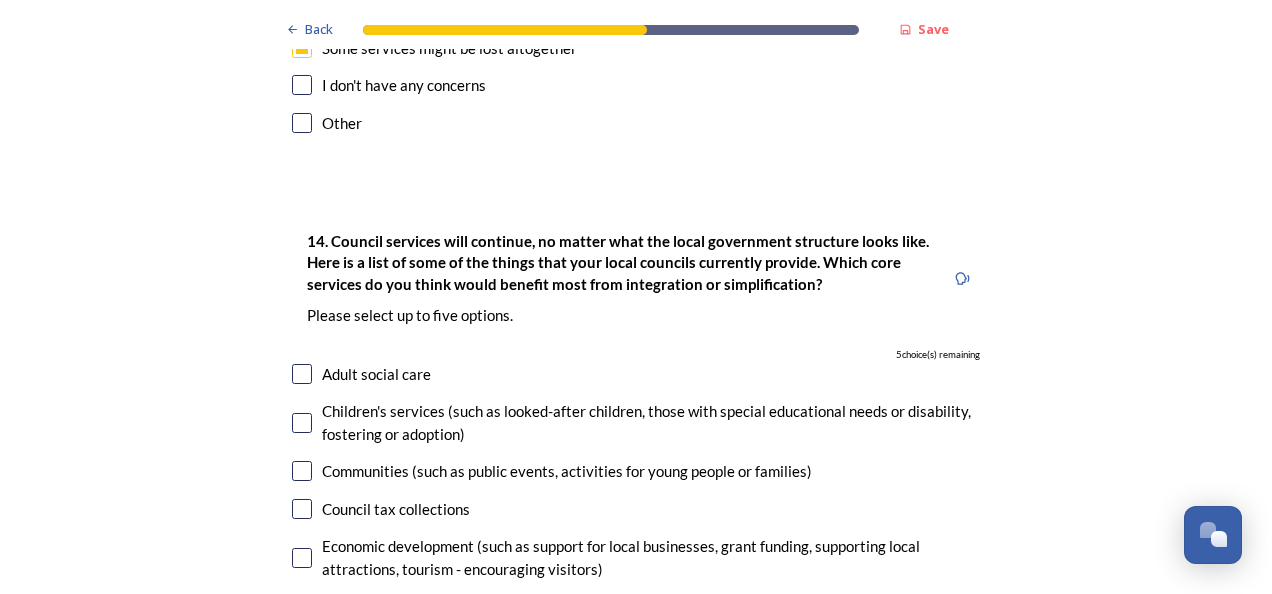 scroll, scrollTop: 4400, scrollLeft: 0, axis: vertical 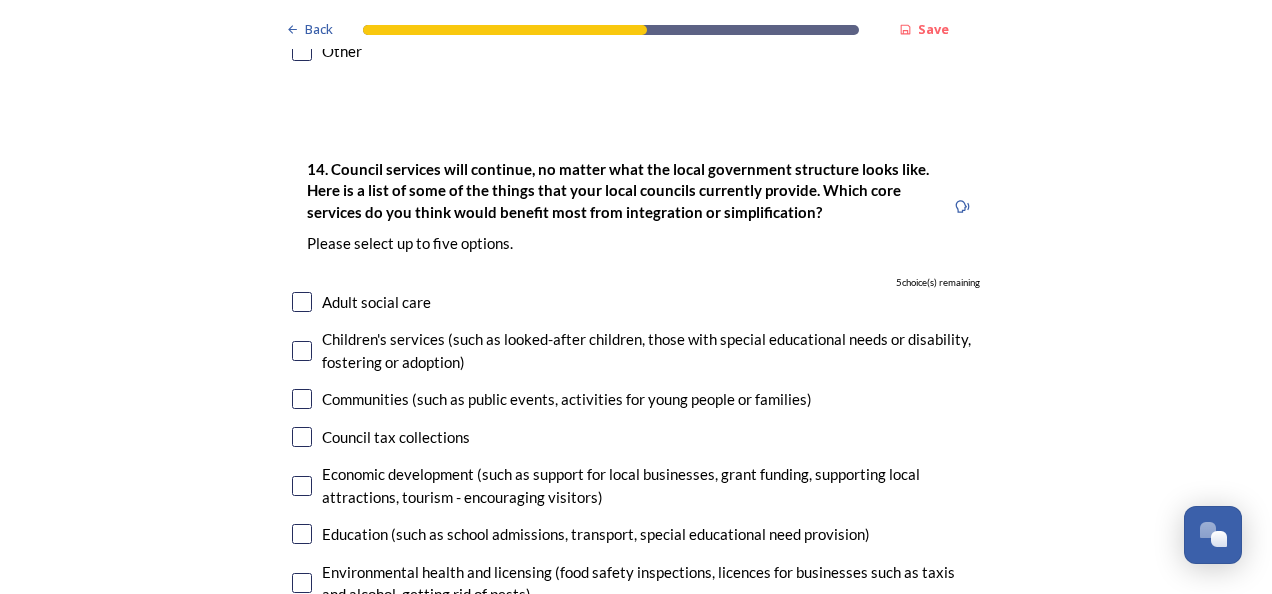 click at bounding box center (302, 302) 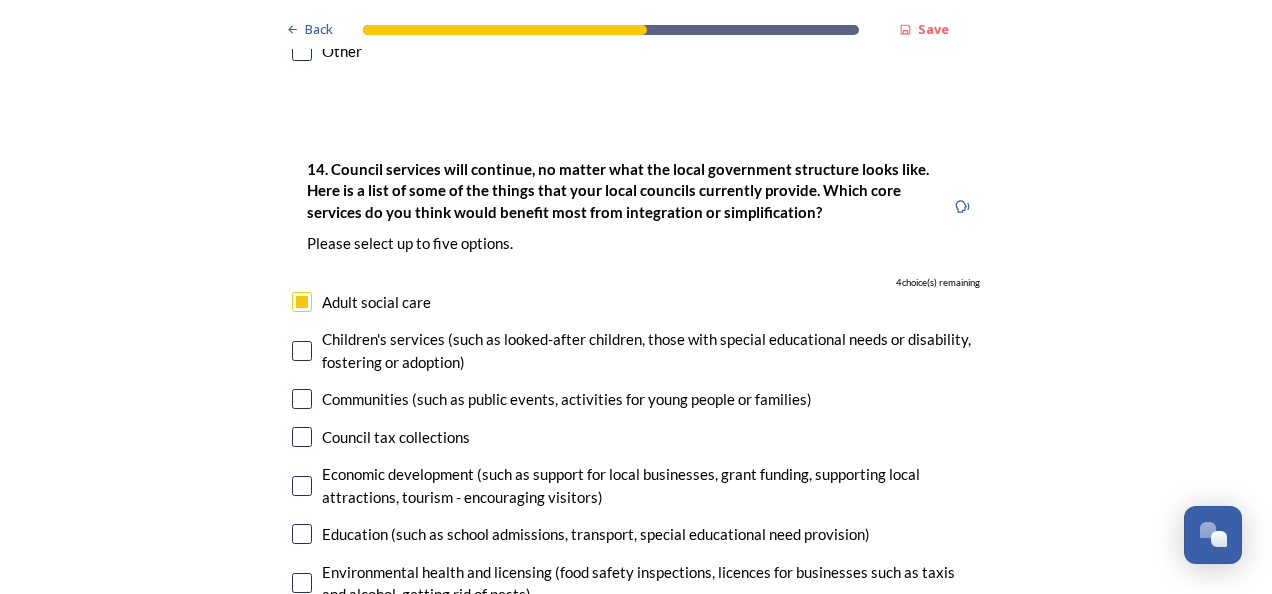 drag, startPoint x: 304, startPoint y: 378, endPoint x: 293, endPoint y: 387, distance: 14.21267 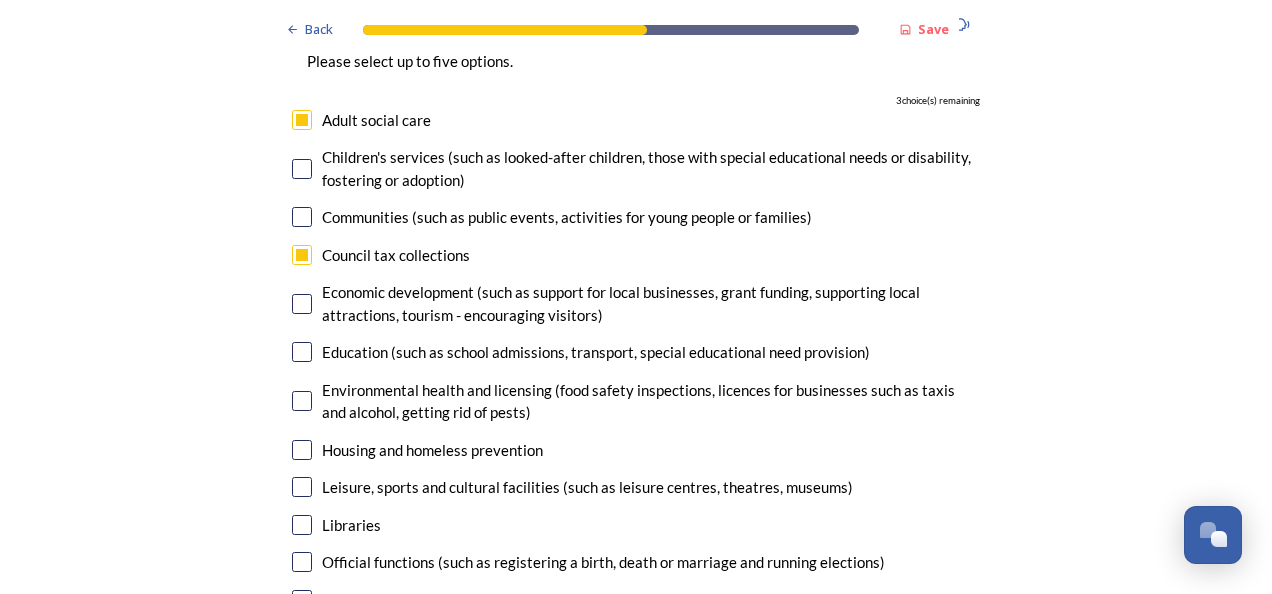 scroll, scrollTop: 4600, scrollLeft: 0, axis: vertical 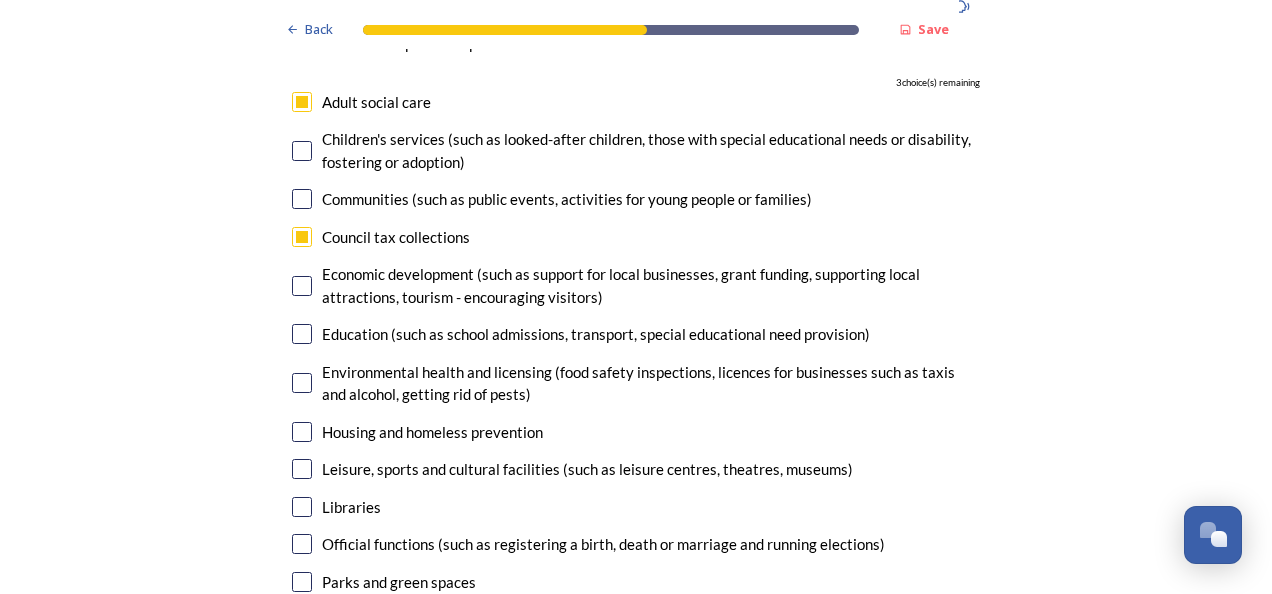 click at bounding box center (302, 383) 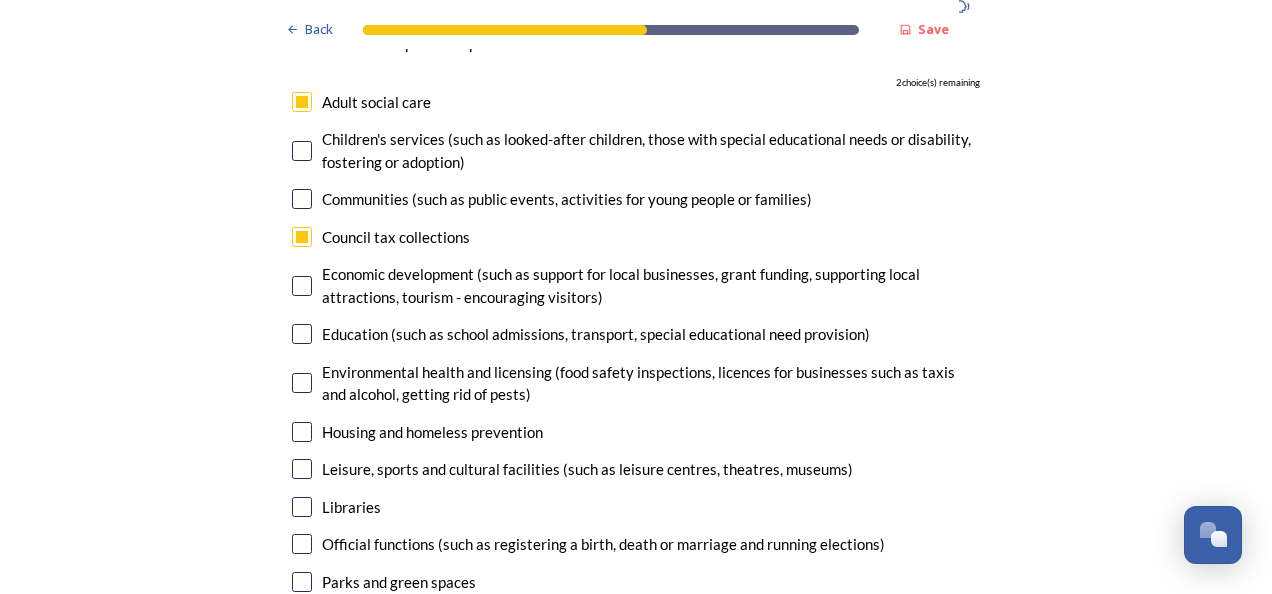 checkbox on "true" 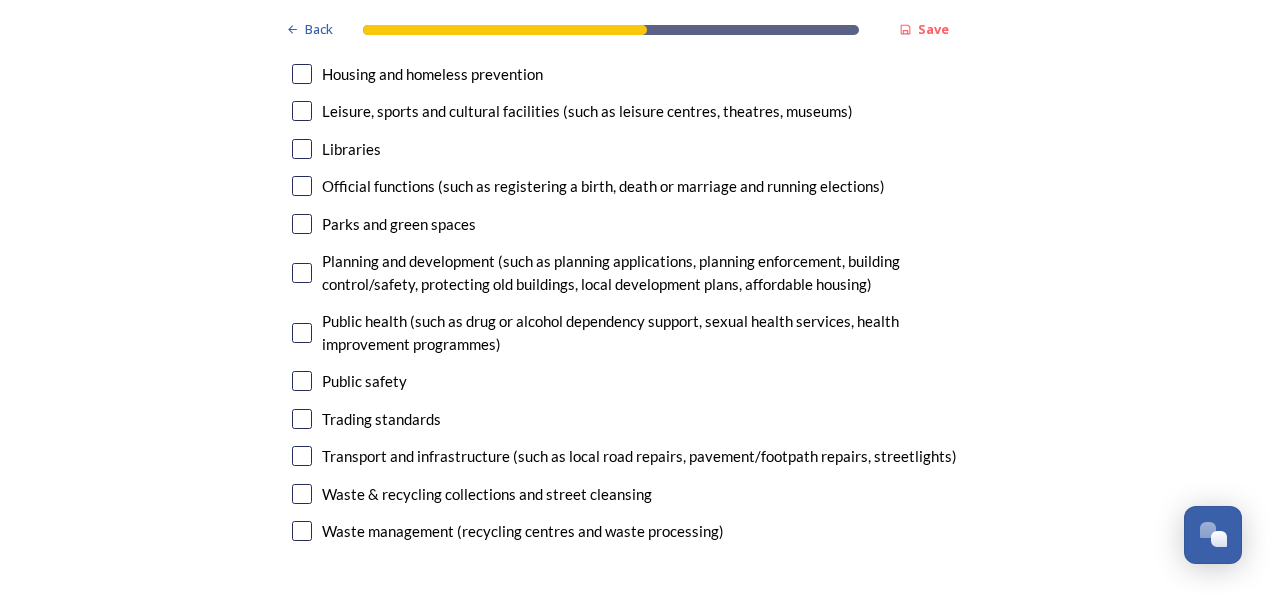 scroll, scrollTop: 5000, scrollLeft: 0, axis: vertical 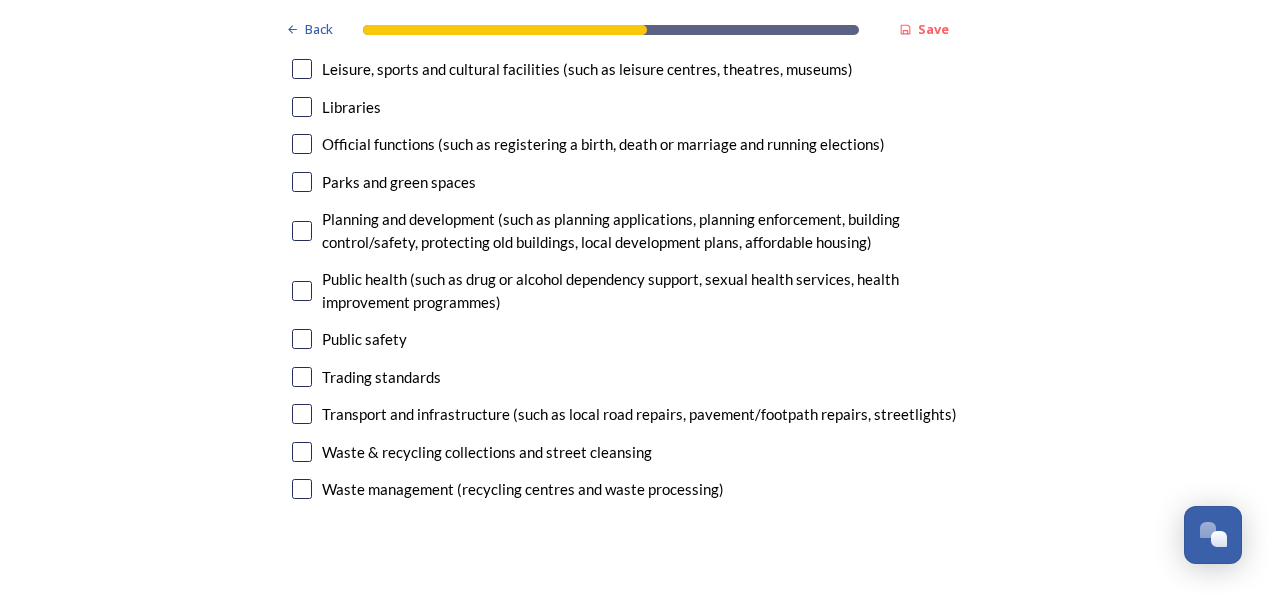 click at bounding box center [302, 452] 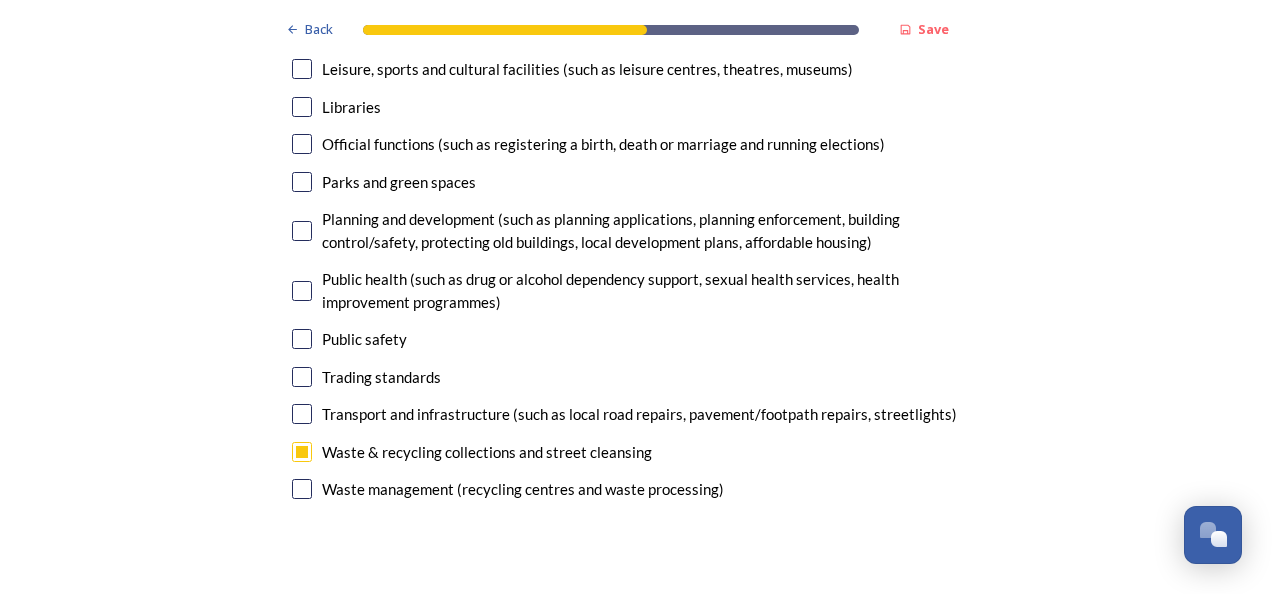click at bounding box center (302, 489) 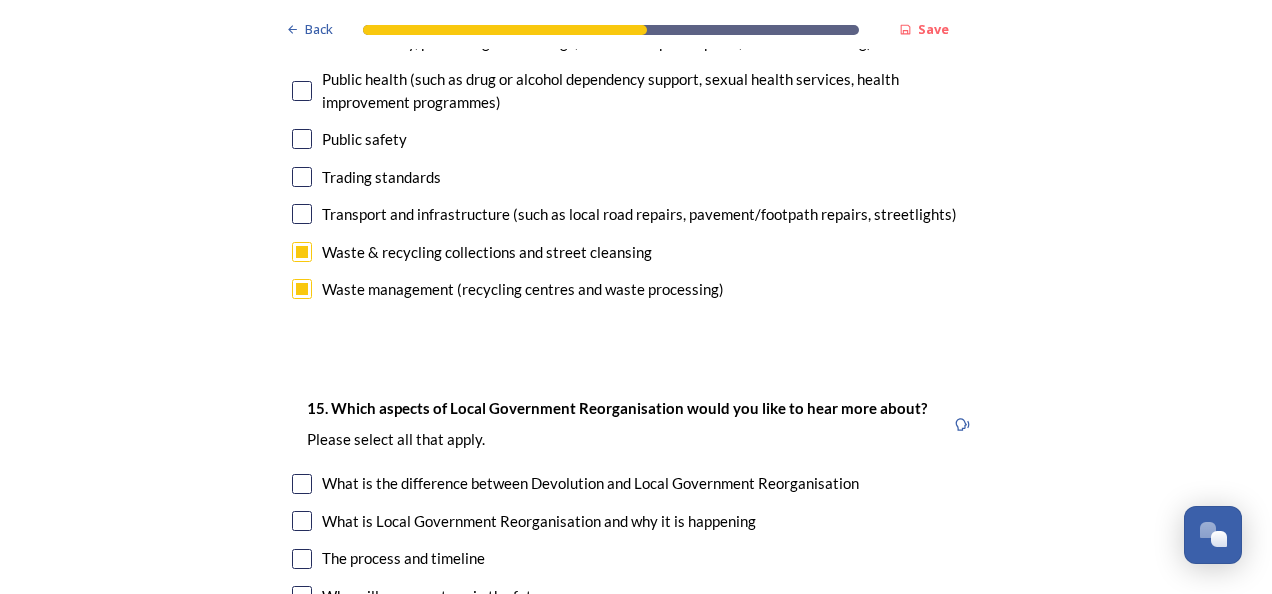 scroll, scrollTop: 5400, scrollLeft: 0, axis: vertical 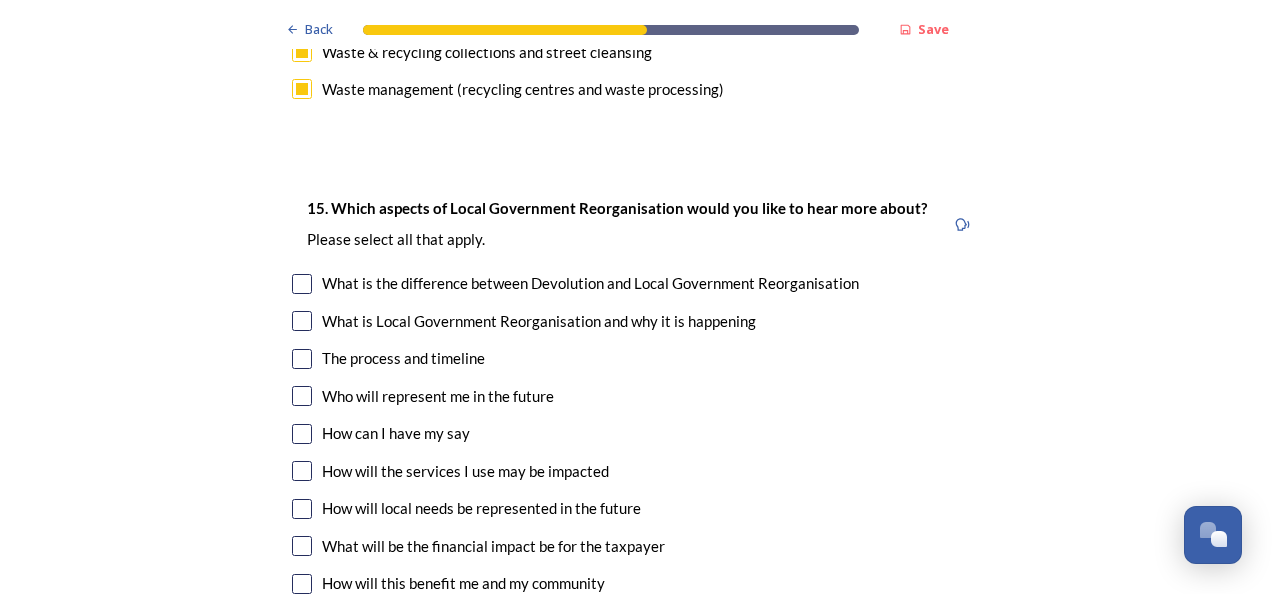 click at bounding box center (302, 284) 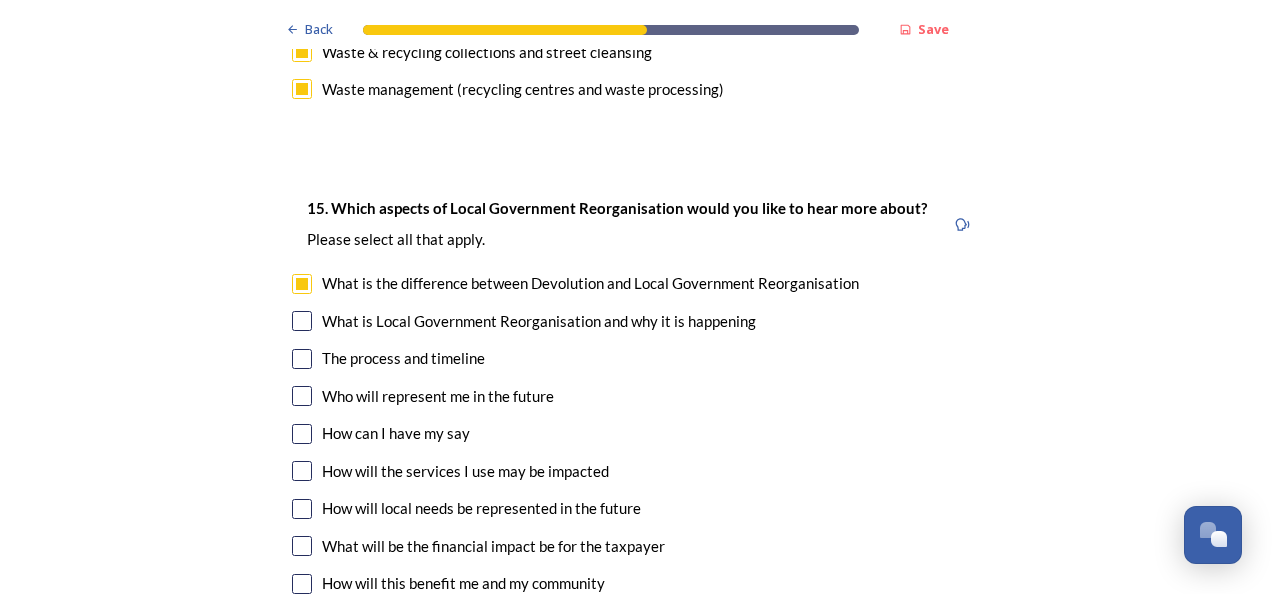 click at bounding box center [302, 321] 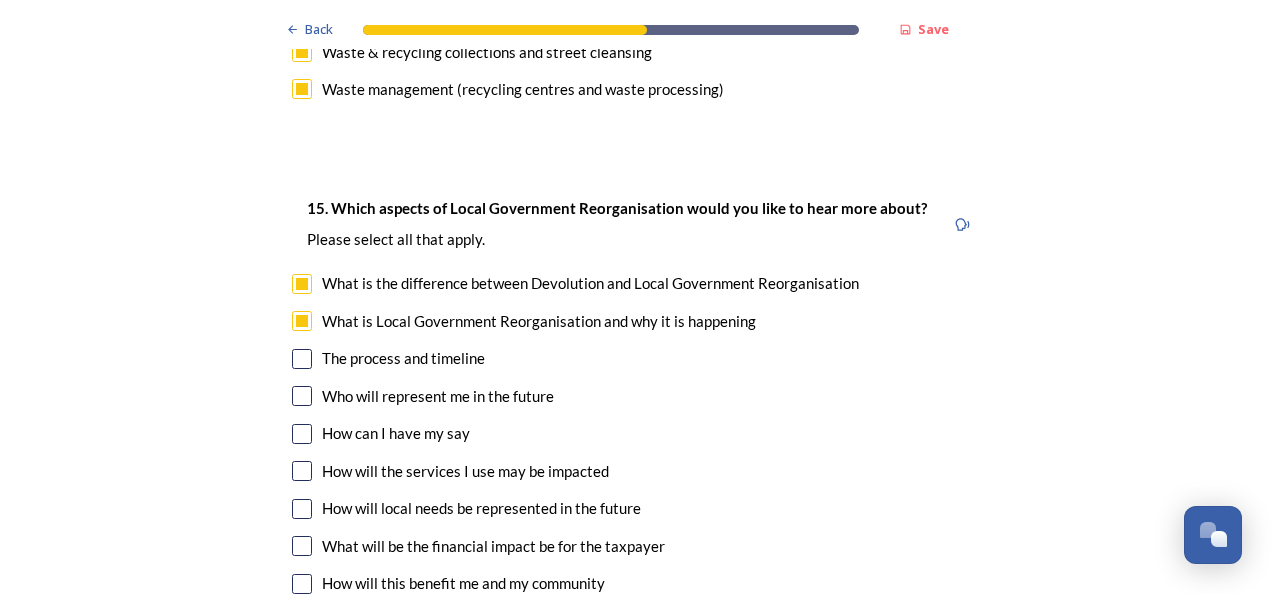 click at bounding box center (302, 359) 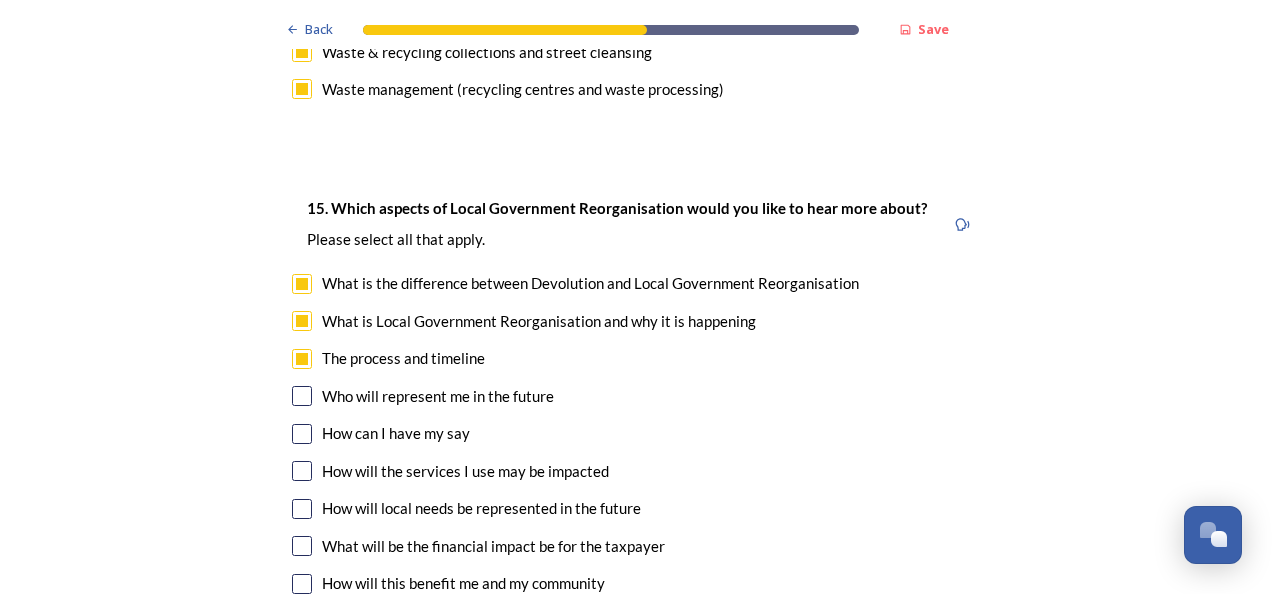 click at bounding box center [302, 396] 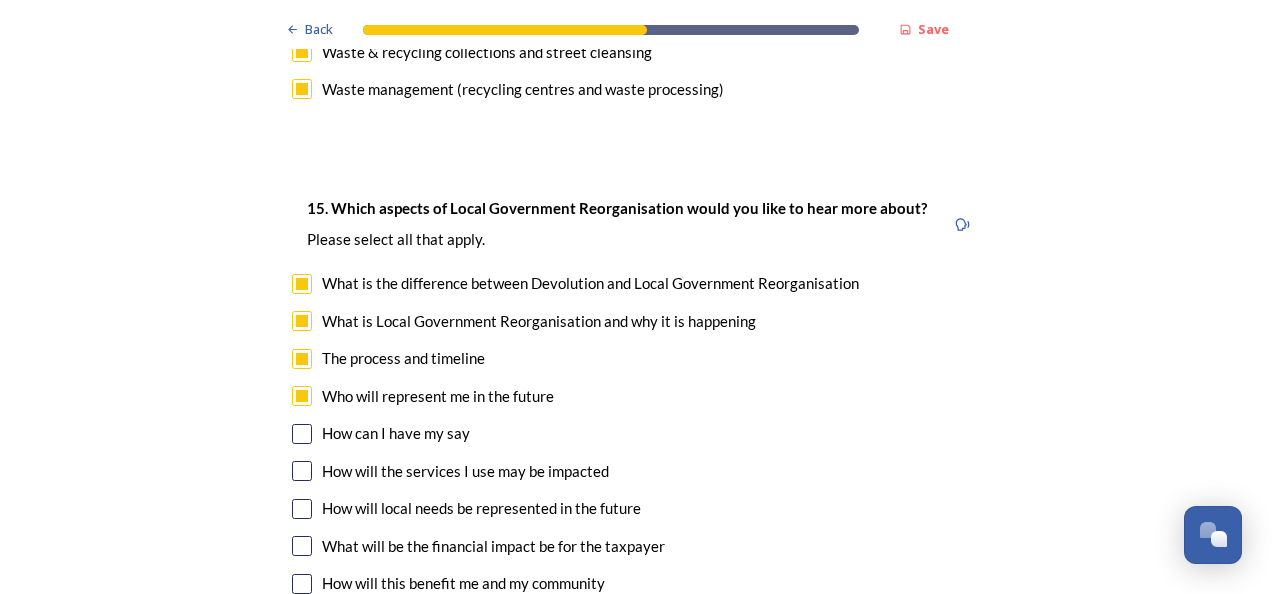 click at bounding box center (302, 434) 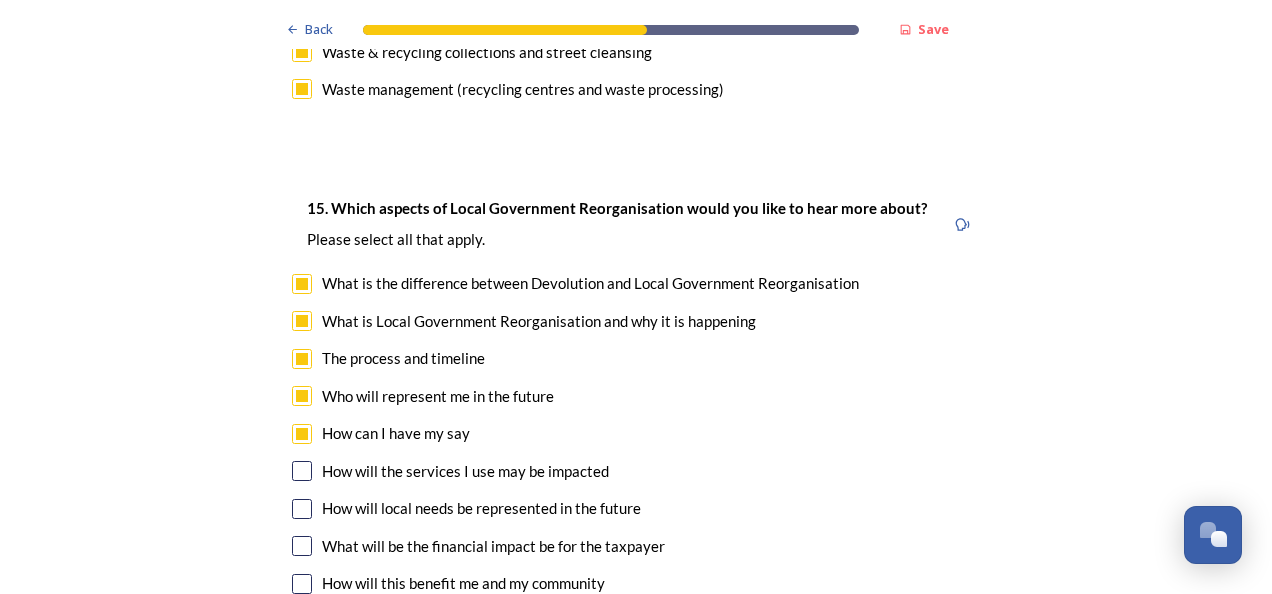 click at bounding box center (302, 471) 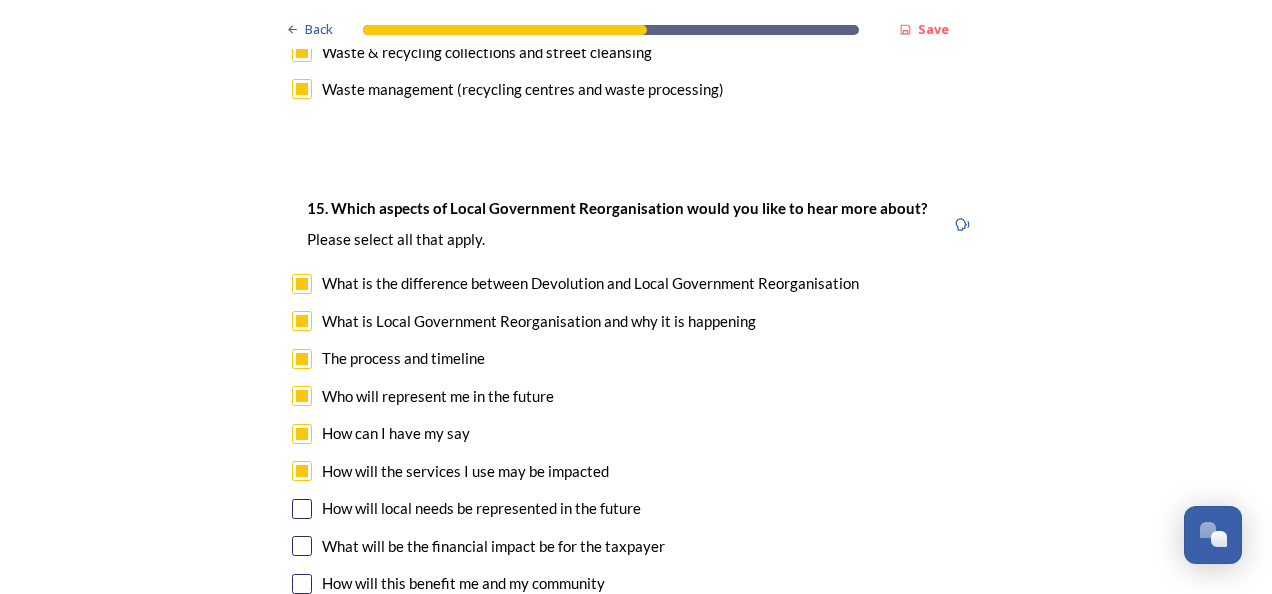 click at bounding box center (302, 509) 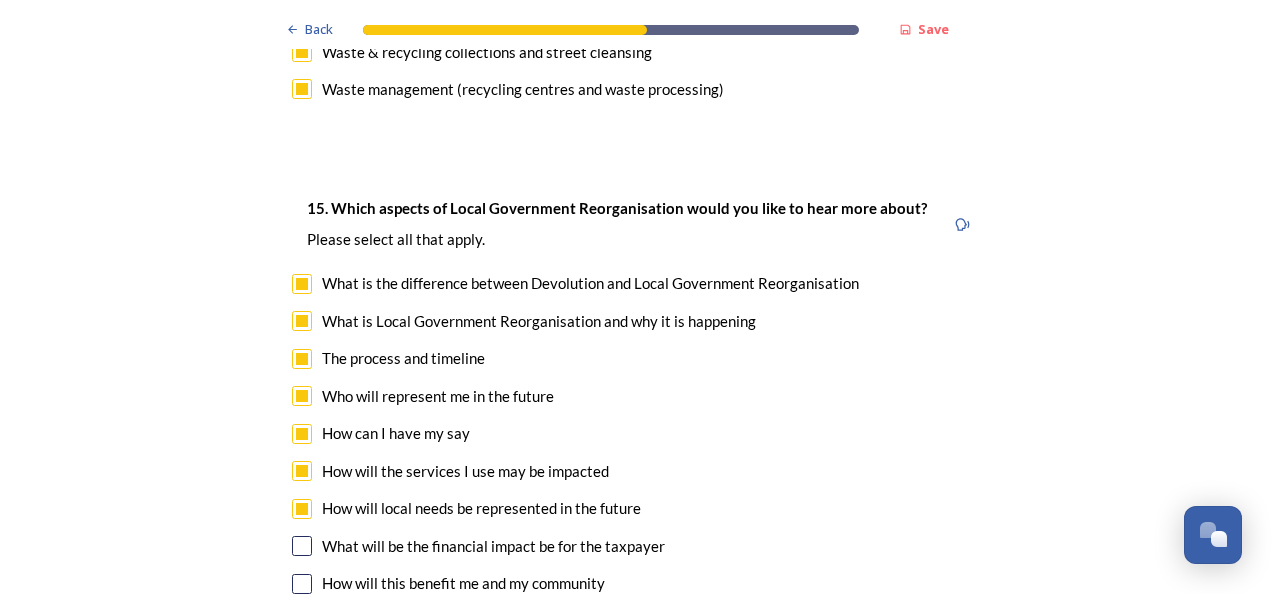 click at bounding box center (302, 546) 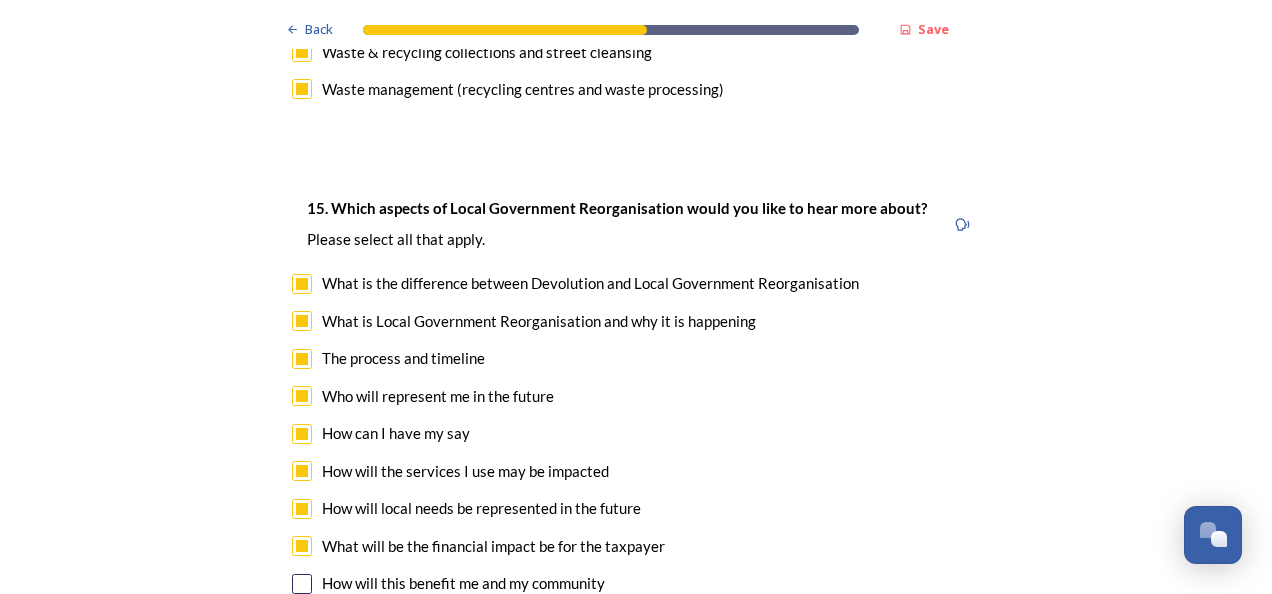 click on "How will this benefit me and my community" at bounding box center [636, 583] 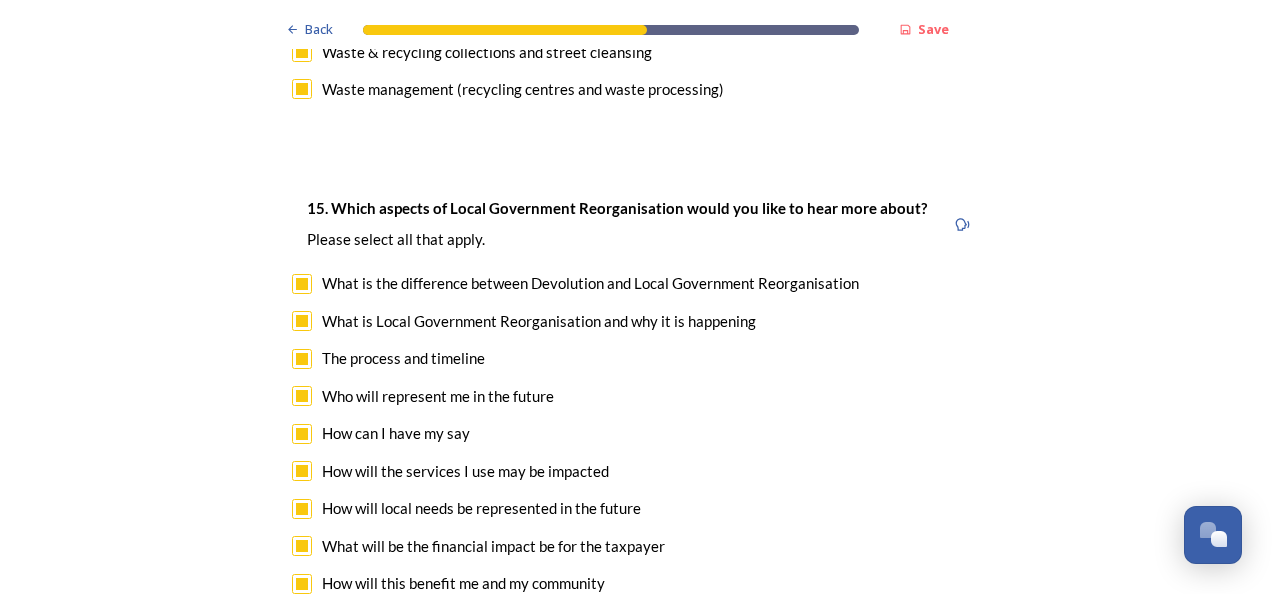 checkbox on "true" 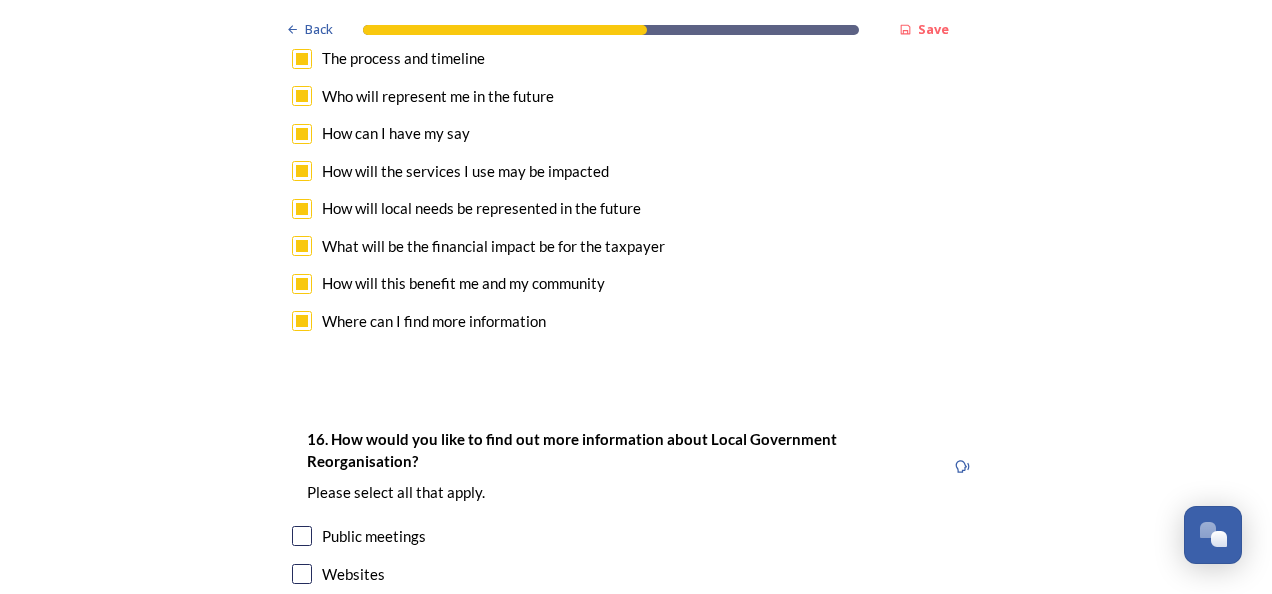 scroll, scrollTop: 5900, scrollLeft: 0, axis: vertical 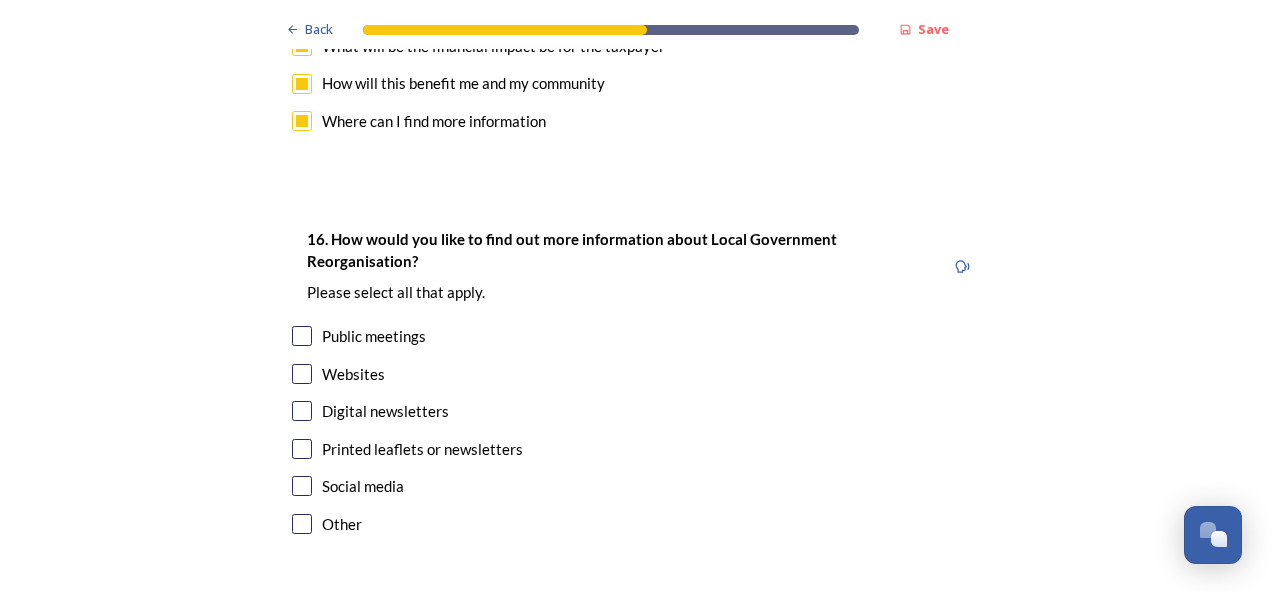 click at bounding box center [302, 374] 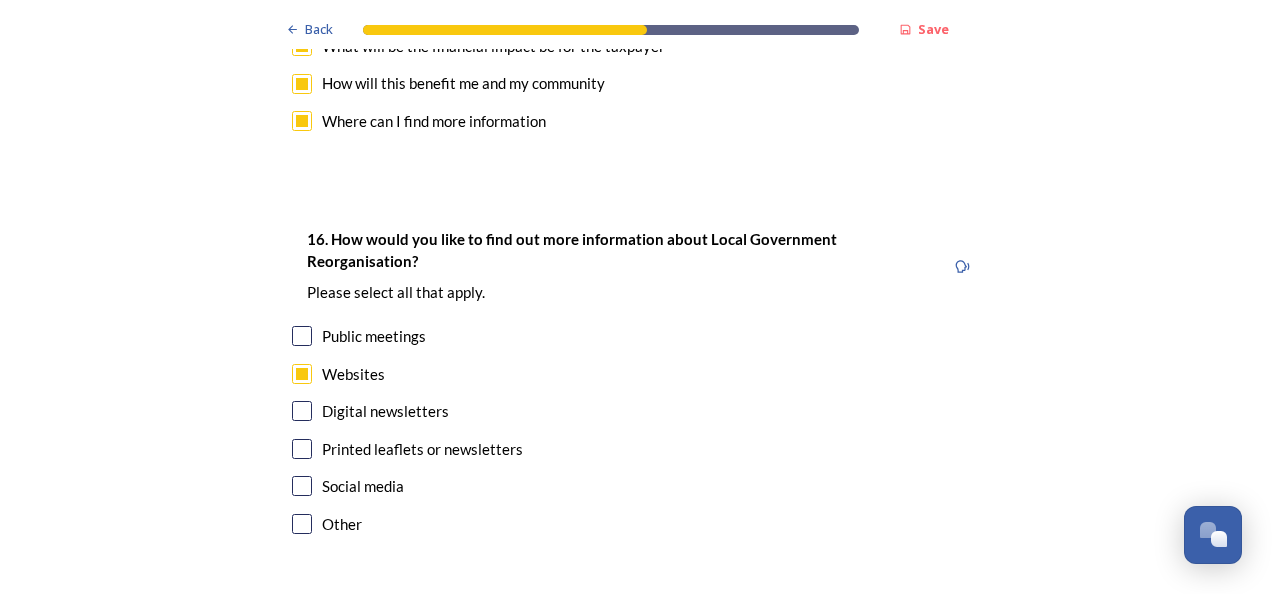click at bounding box center [302, 411] 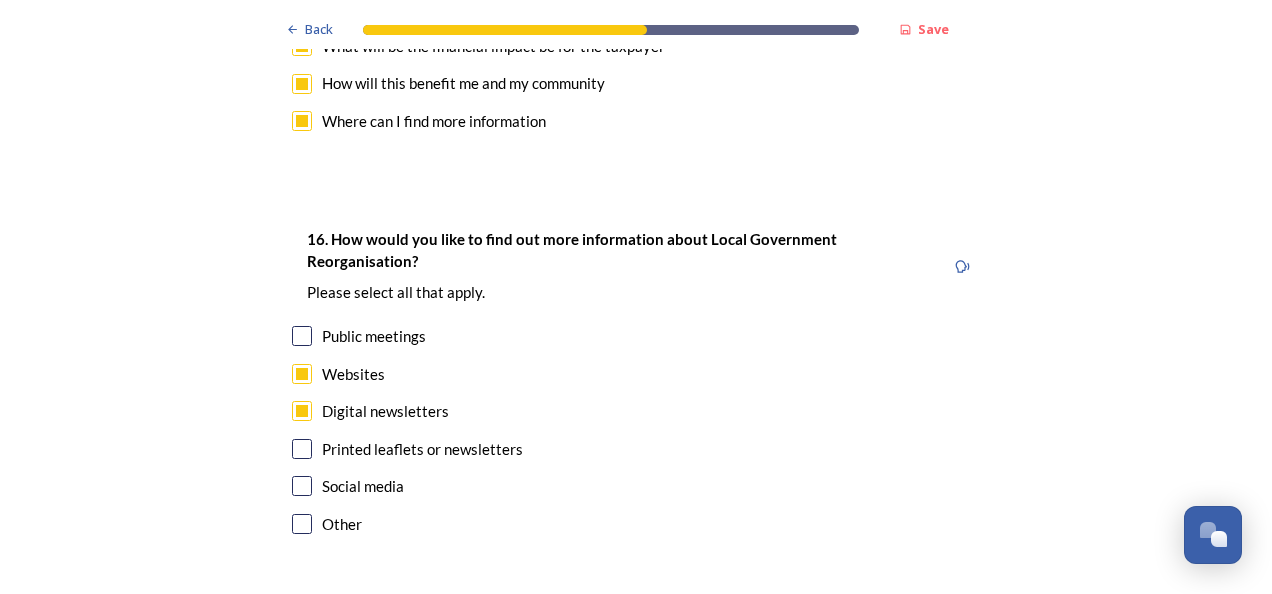 click at bounding box center [302, 486] 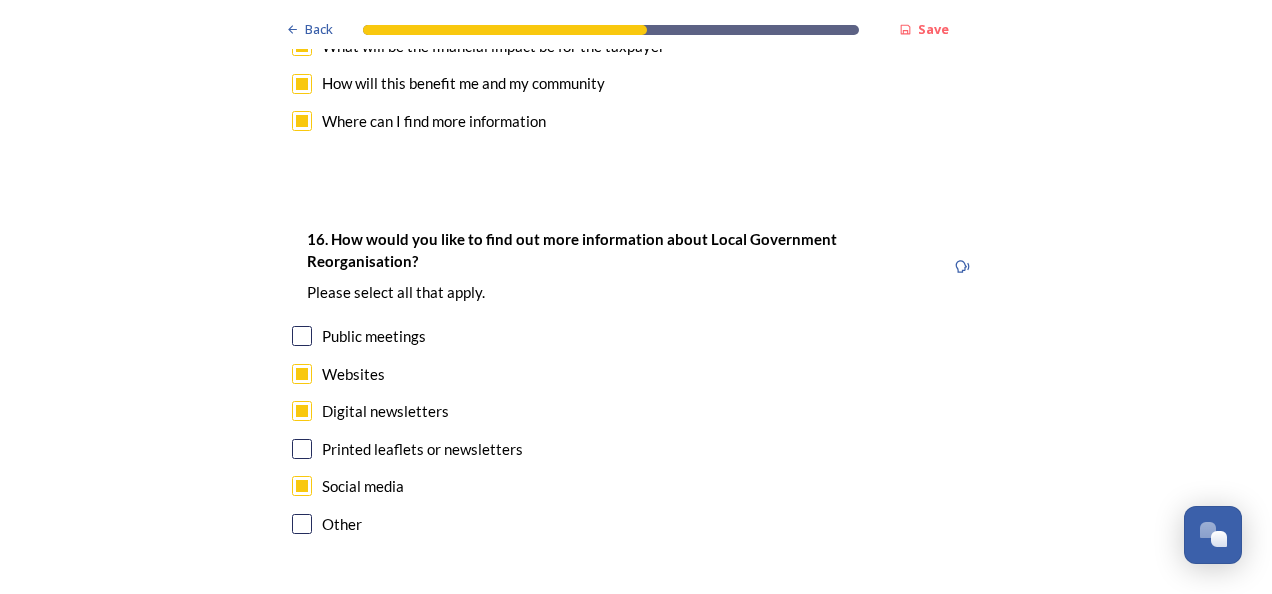click at bounding box center [302, 336] 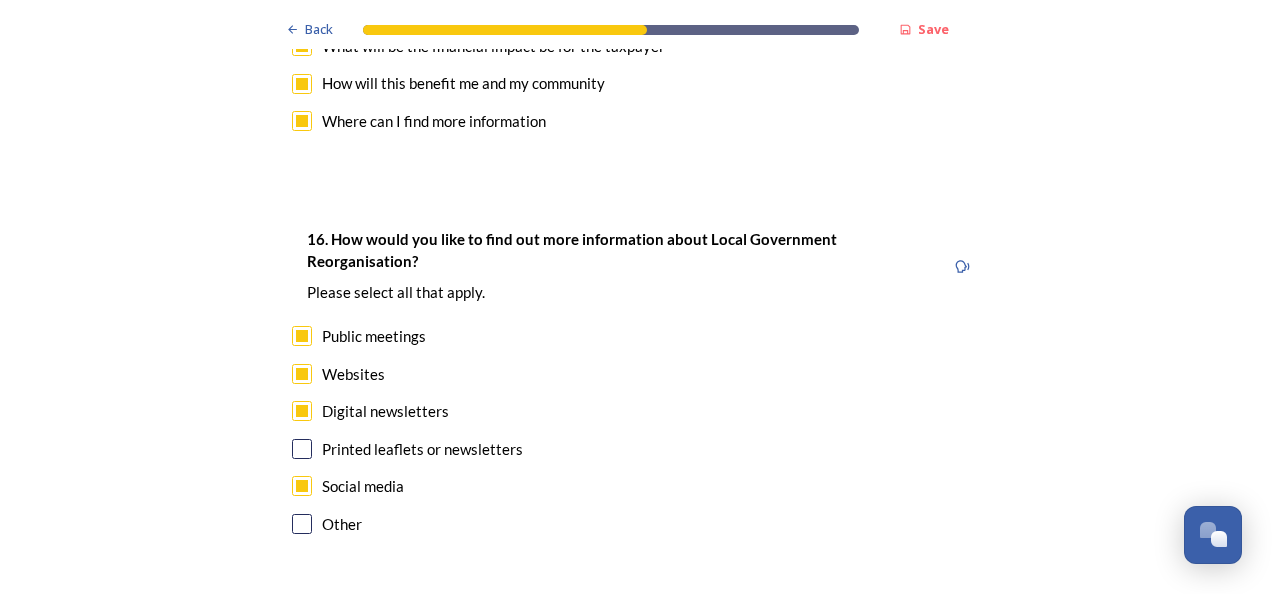 click on "Continue" at bounding box center (622, 634) 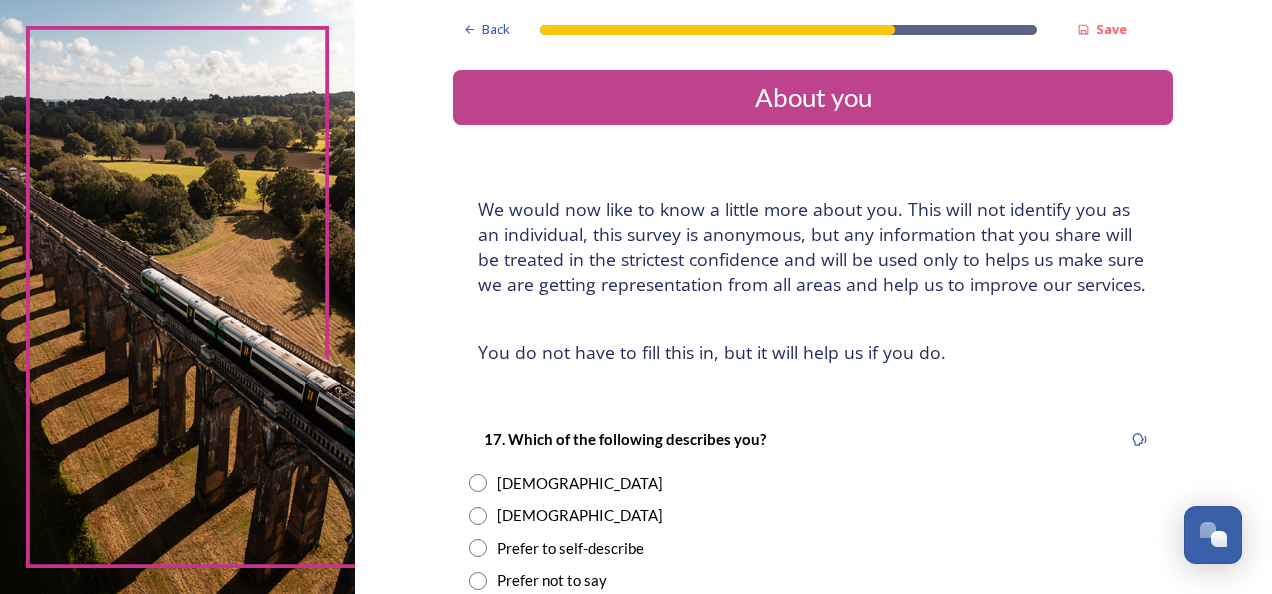 click at bounding box center [478, 483] 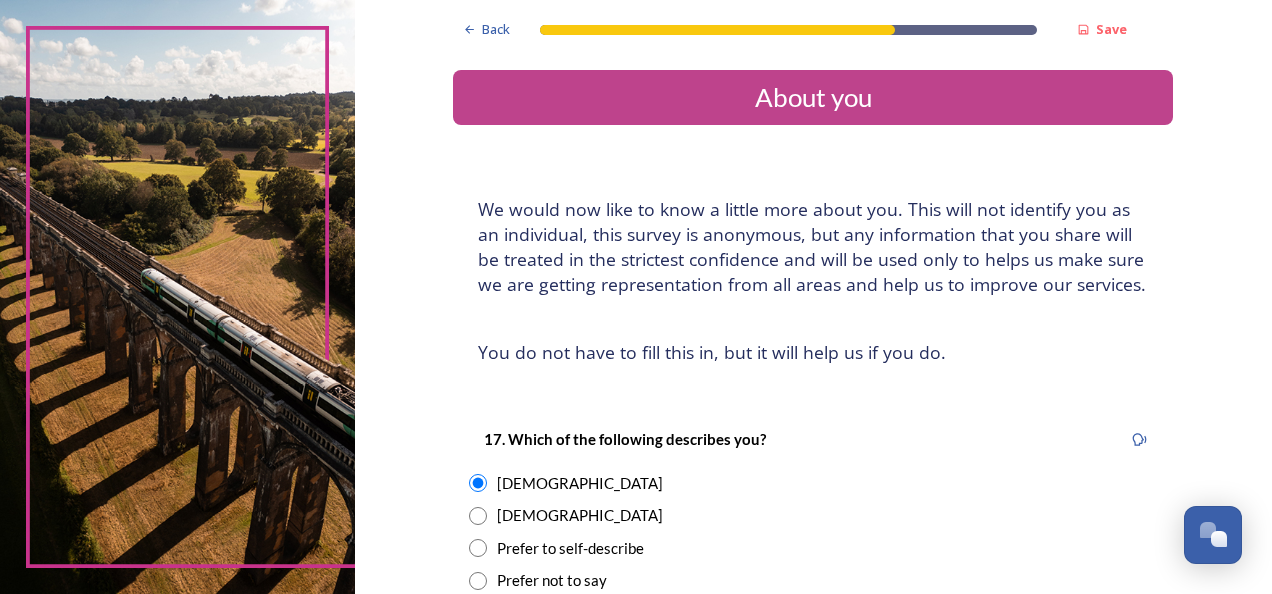 scroll, scrollTop: 300, scrollLeft: 0, axis: vertical 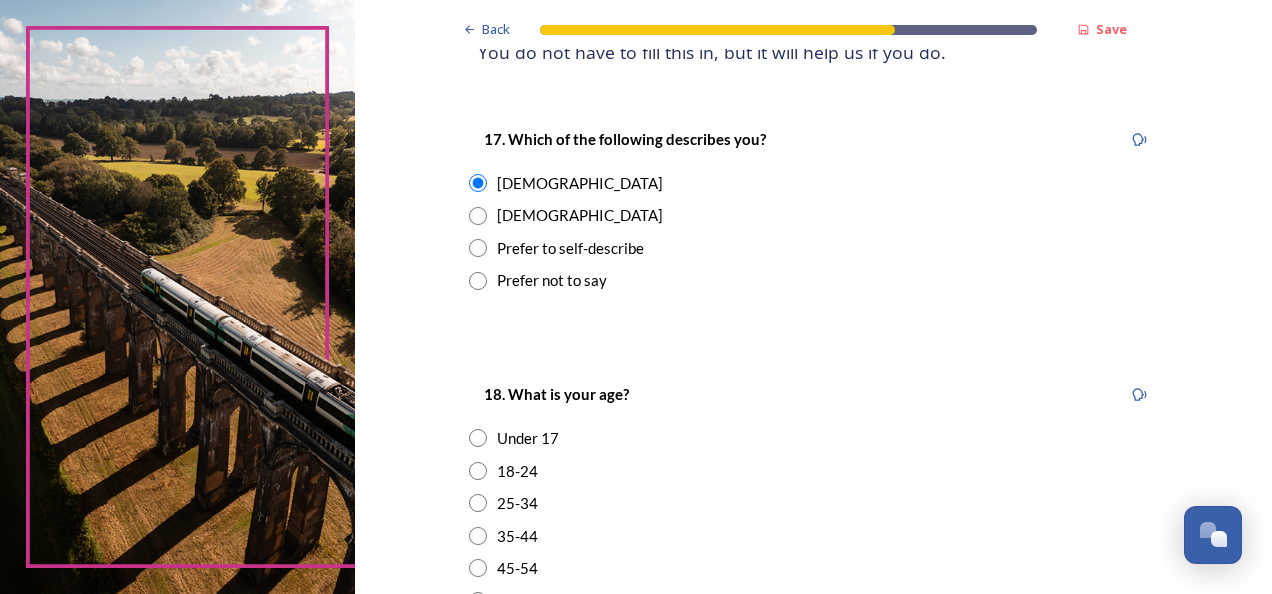 click at bounding box center (478, 568) 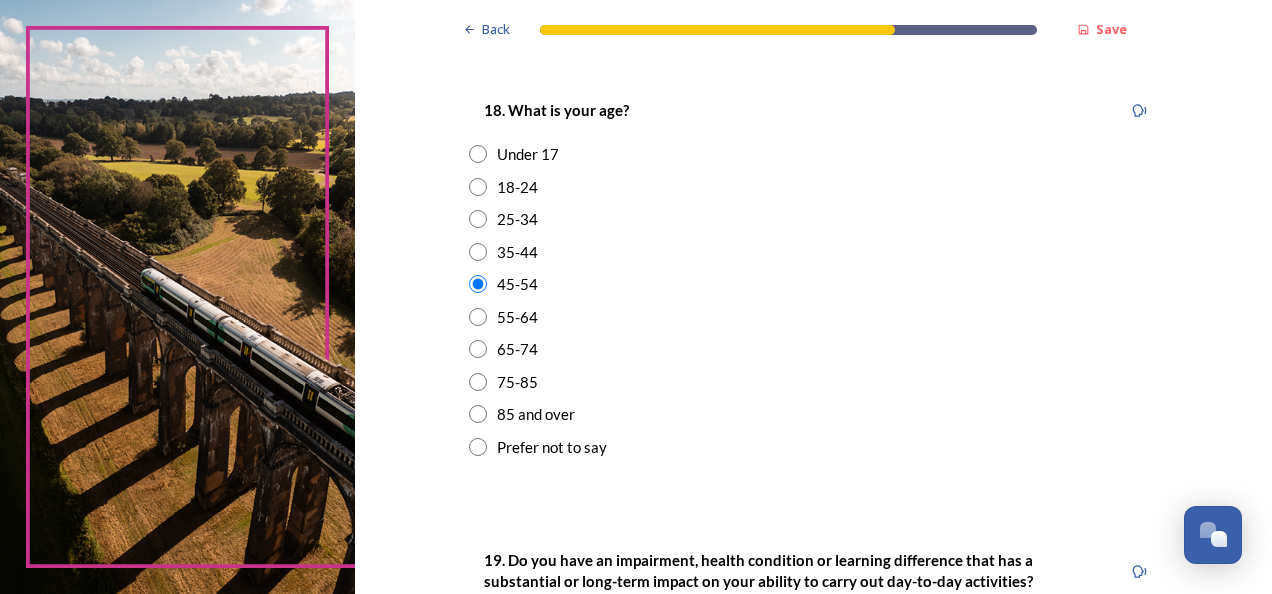 scroll, scrollTop: 800, scrollLeft: 0, axis: vertical 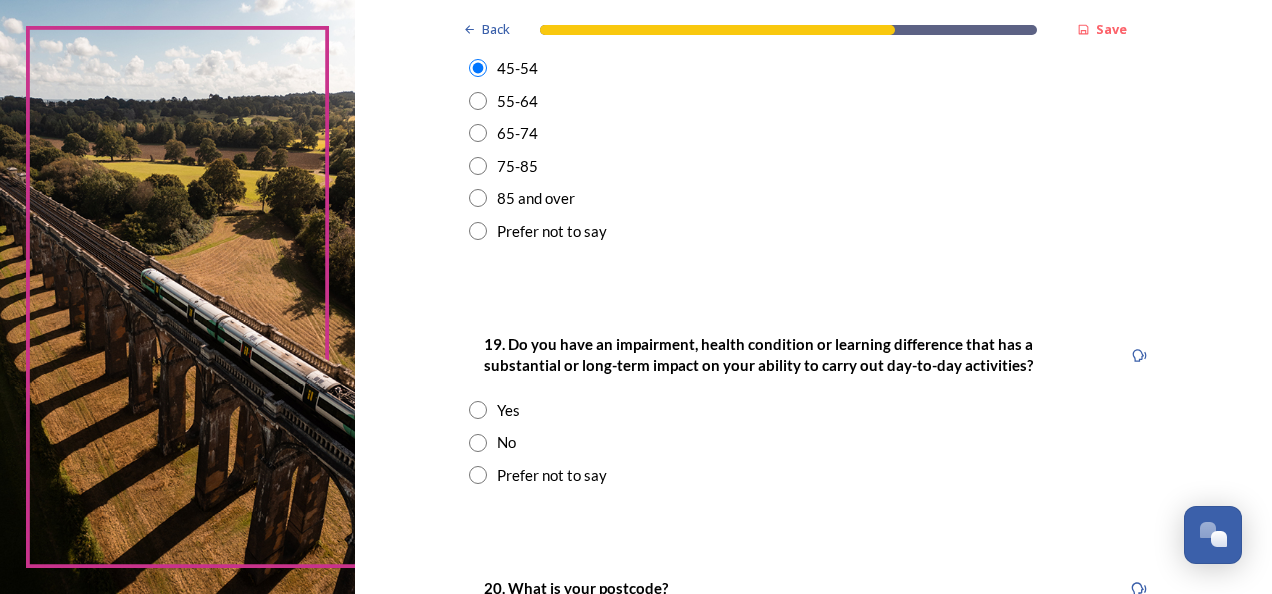 click at bounding box center (478, 443) 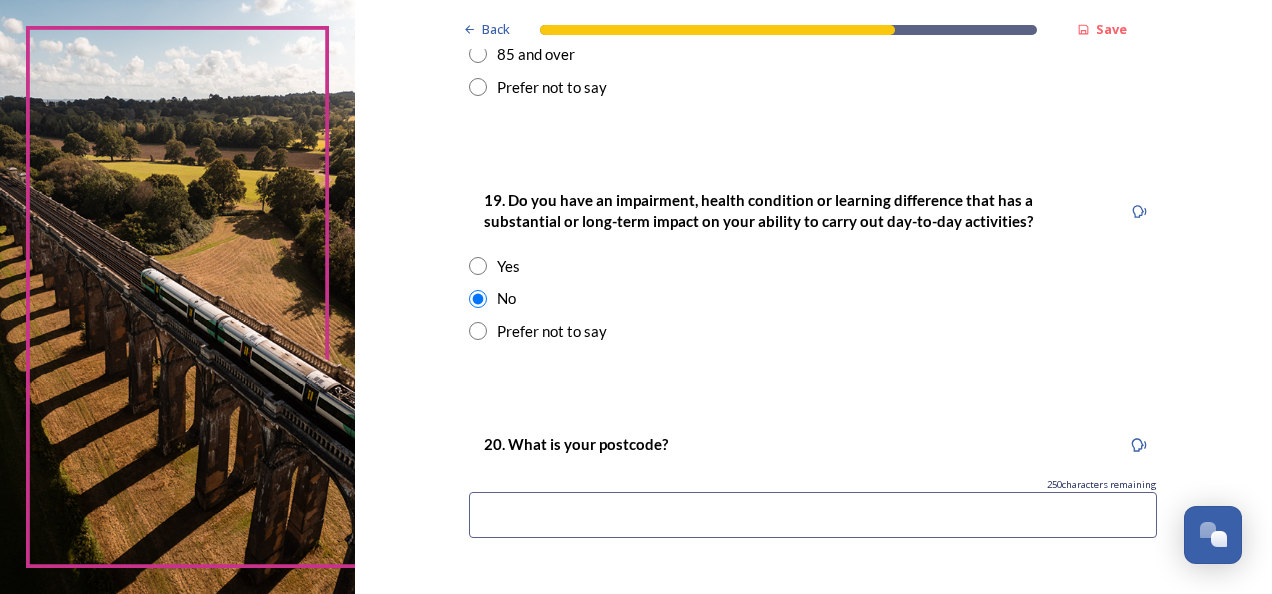scroll, scrollTop: 1000, scrollLeft: 0, axis: vertical 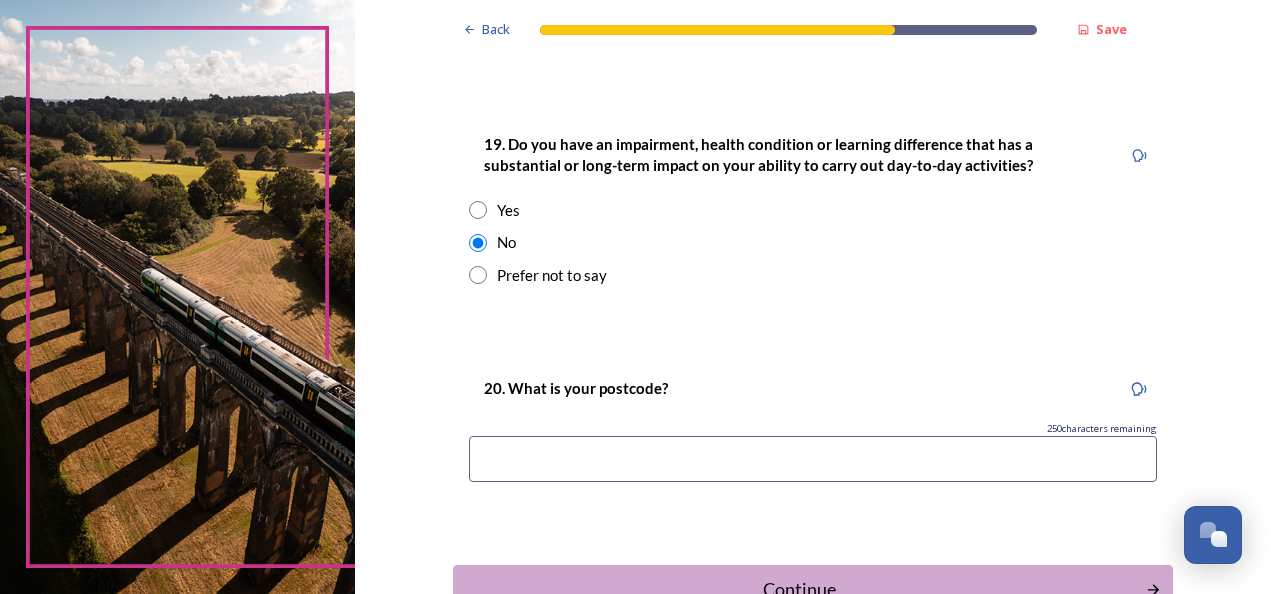 click at bounding box center (813, 459) 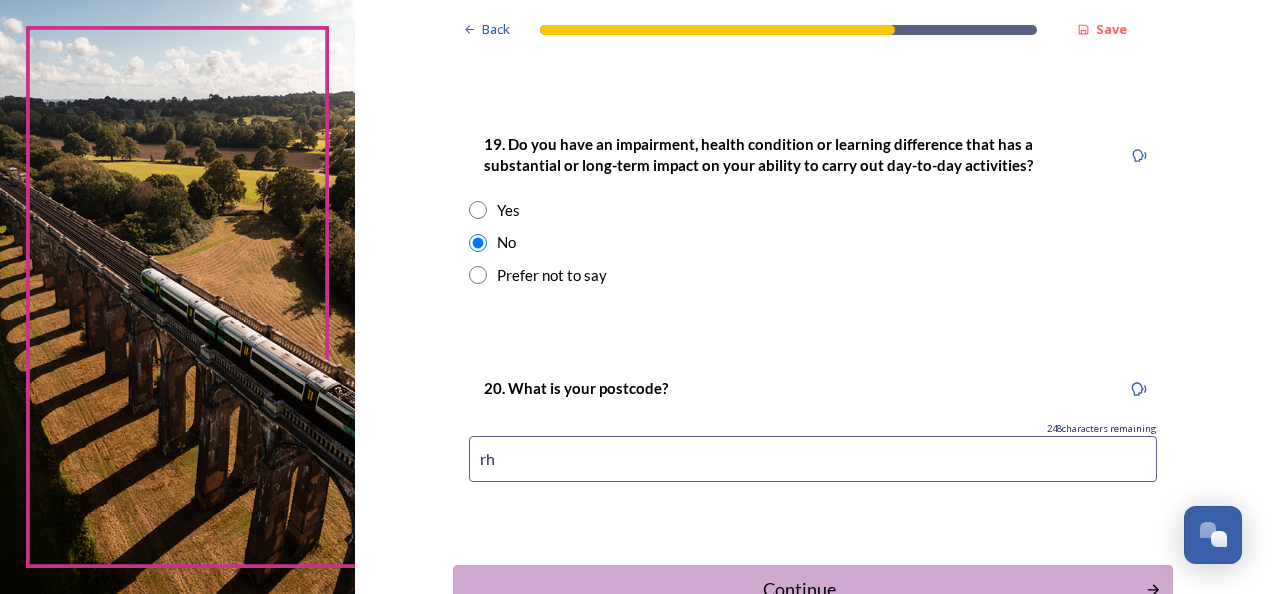 type on "r" 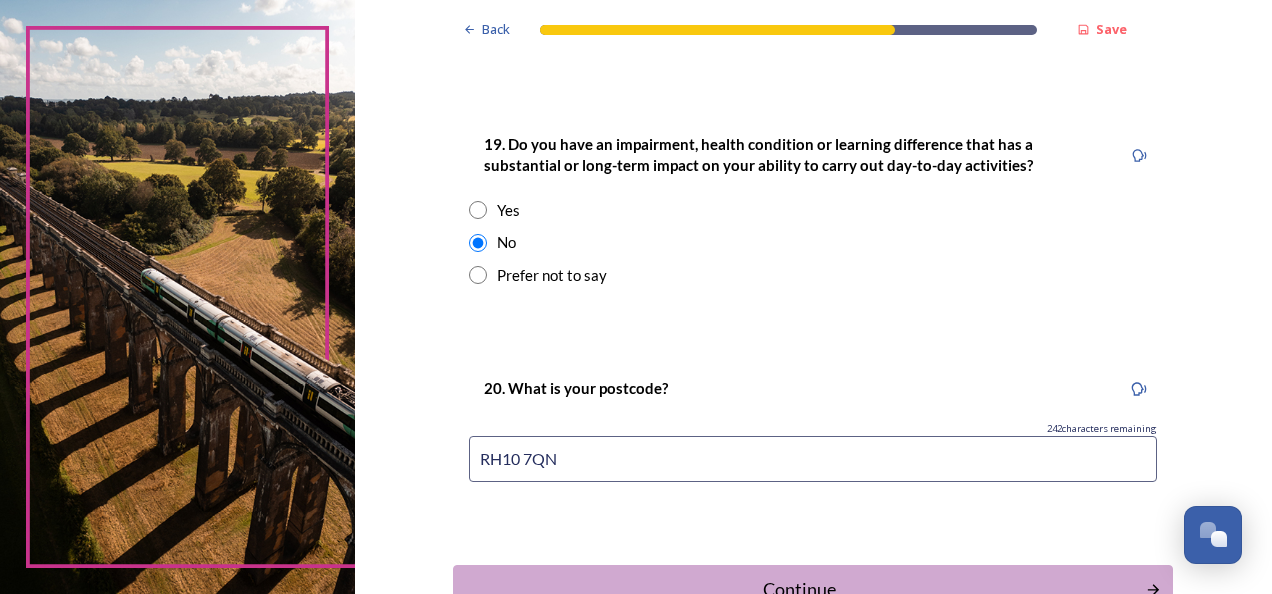 type on "RH10 7QN" 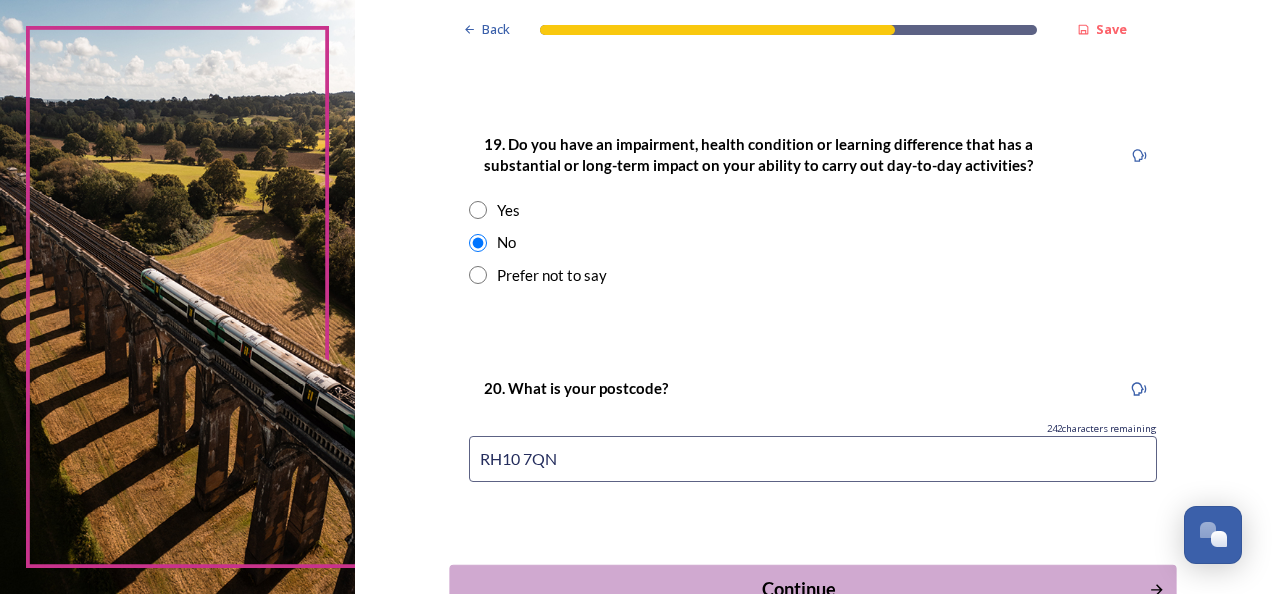 click on "Continue" at bounding box center (813, 589) 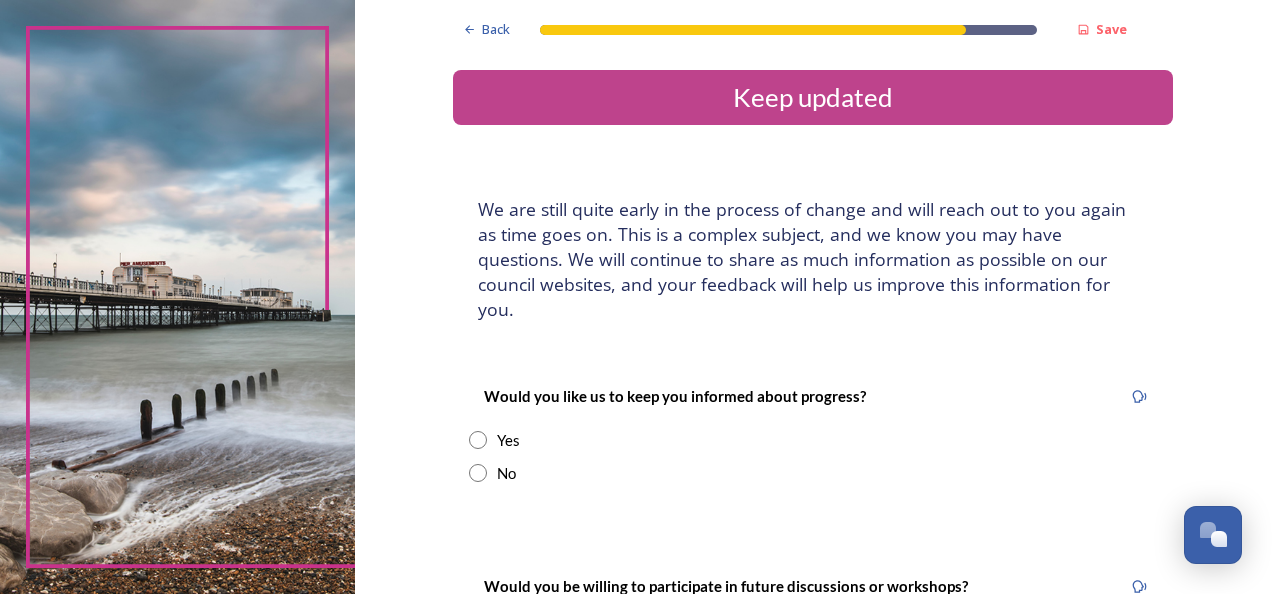 click at bounding box center (478, 440) 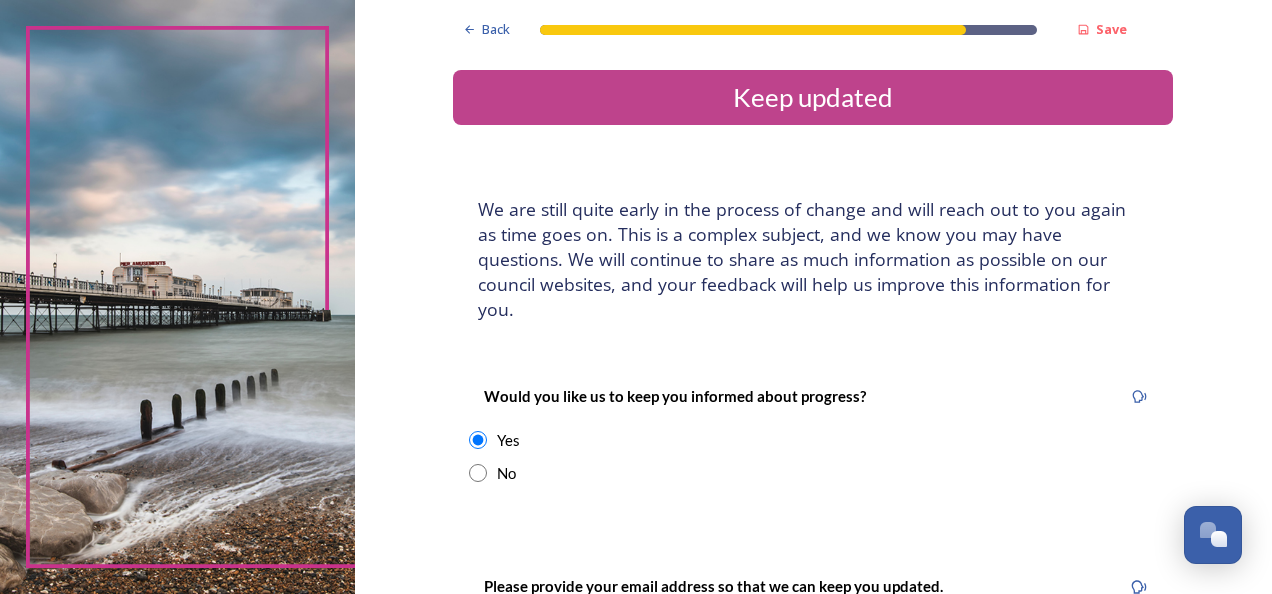 scroll, scrollTop: 300, scrollLeft: 0, axis: vertical 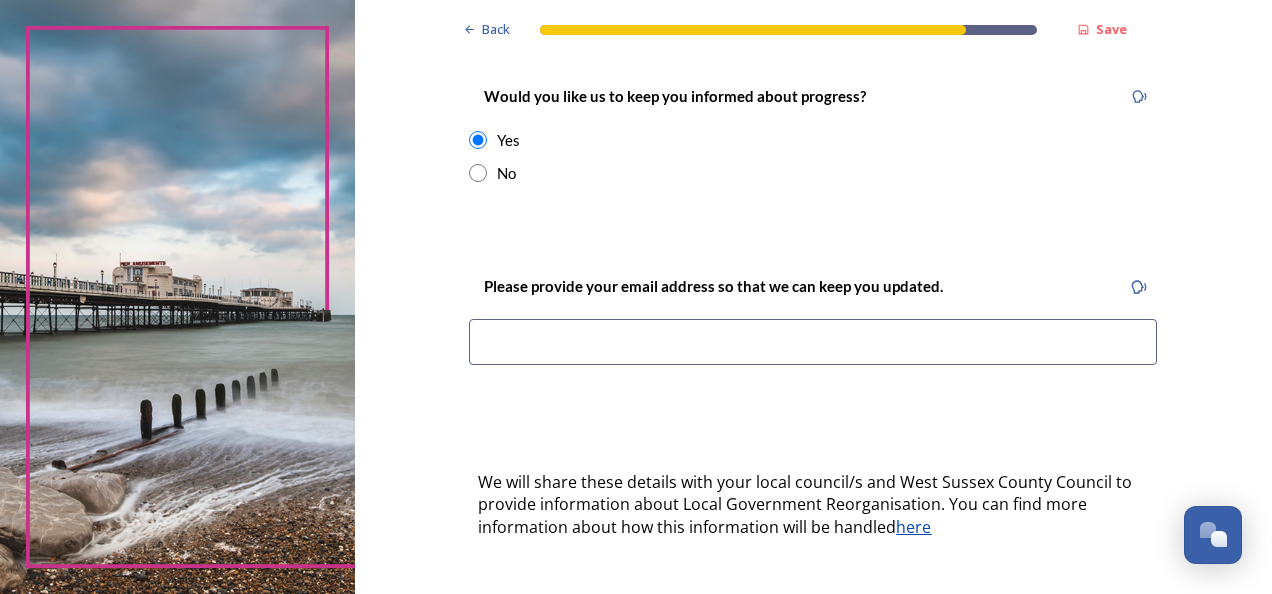 click at bounding box center [813, 342] 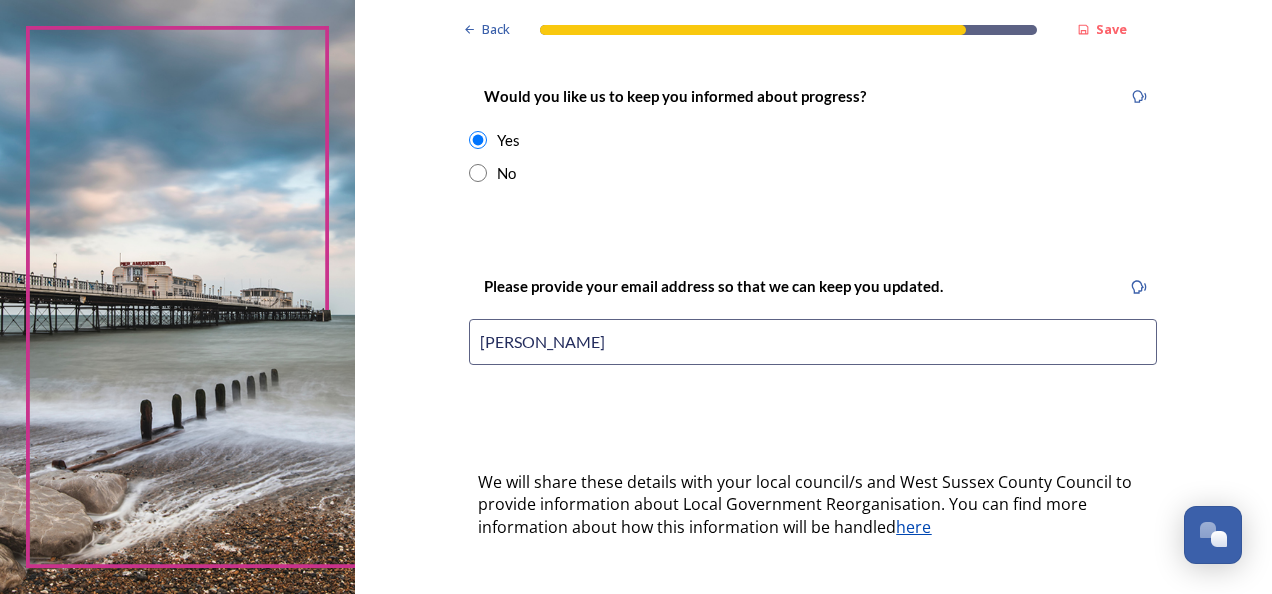 click on "[PERSON_NAME]" at bounding box center (813, 342) 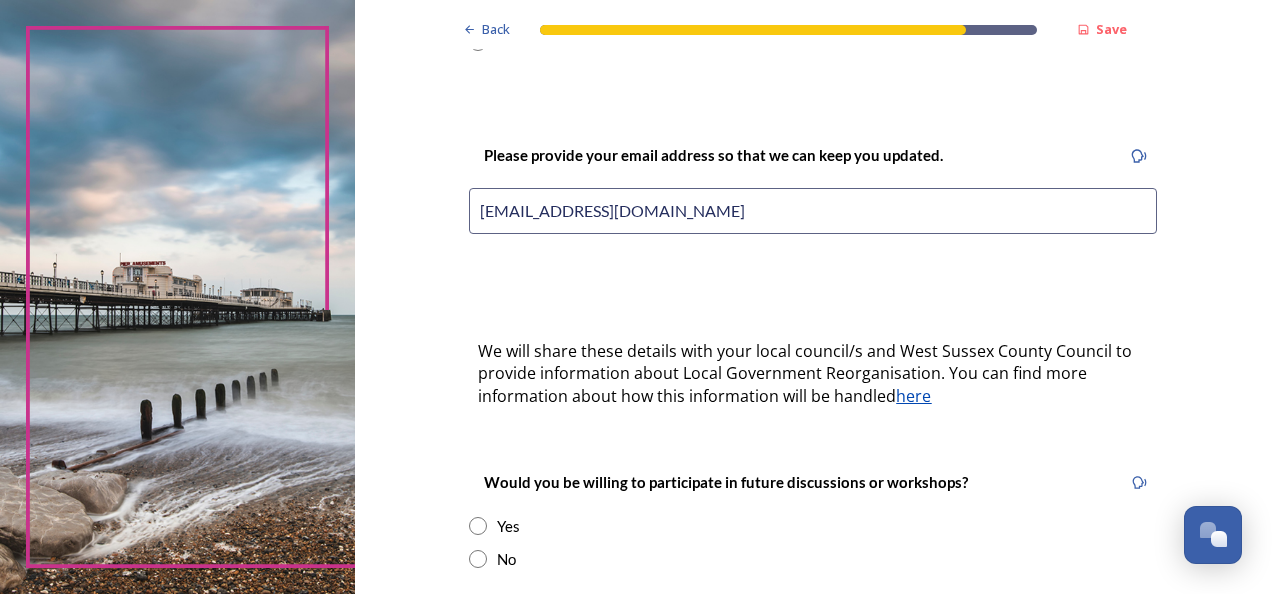scroll, scrollTop: 500, scrollLeft: 0, axis: vertical 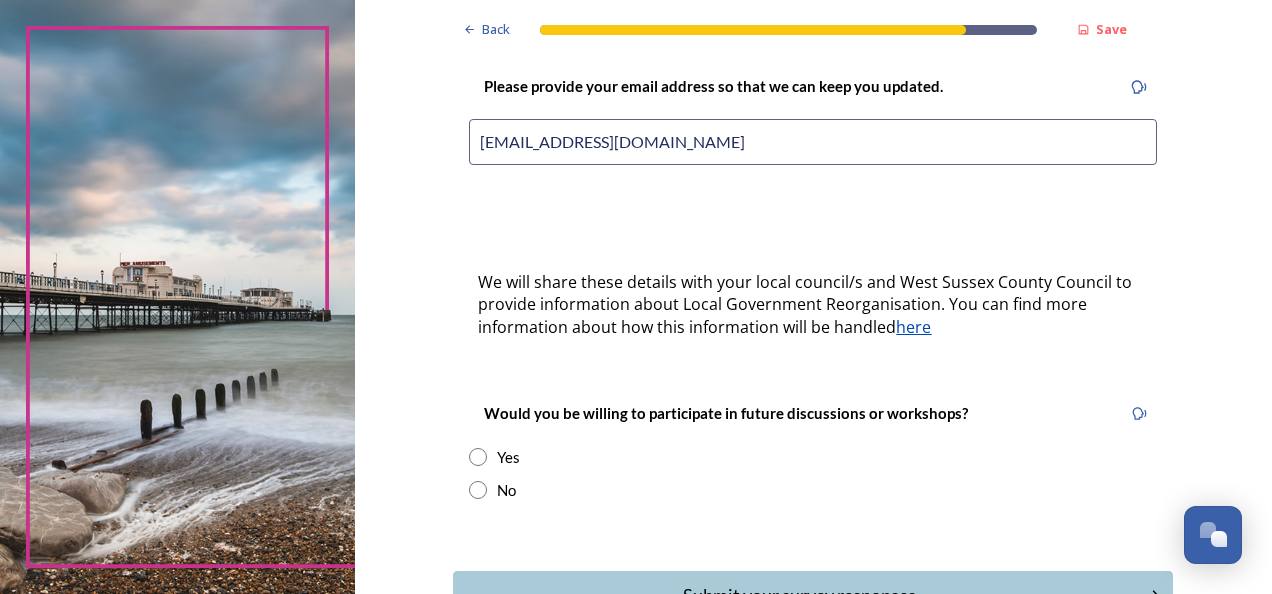 click at bounding box center (478, 457) 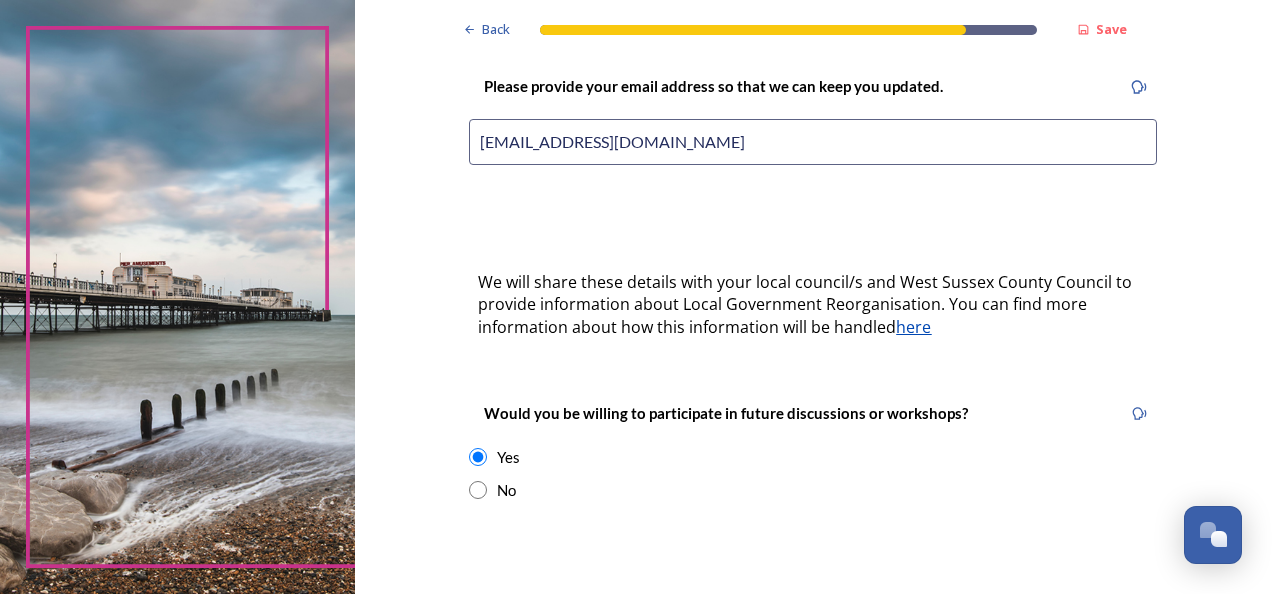 scroll, scrollTop: 800, scrollLeft: 0, axis: vertical 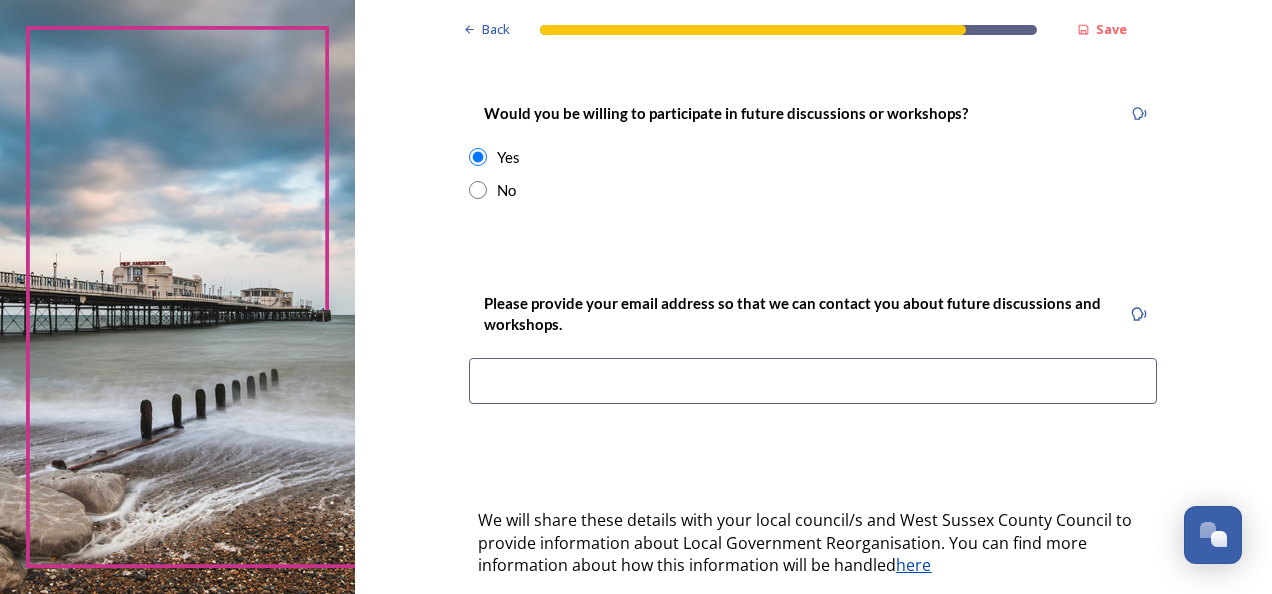 click at bounding box center (813, 381) 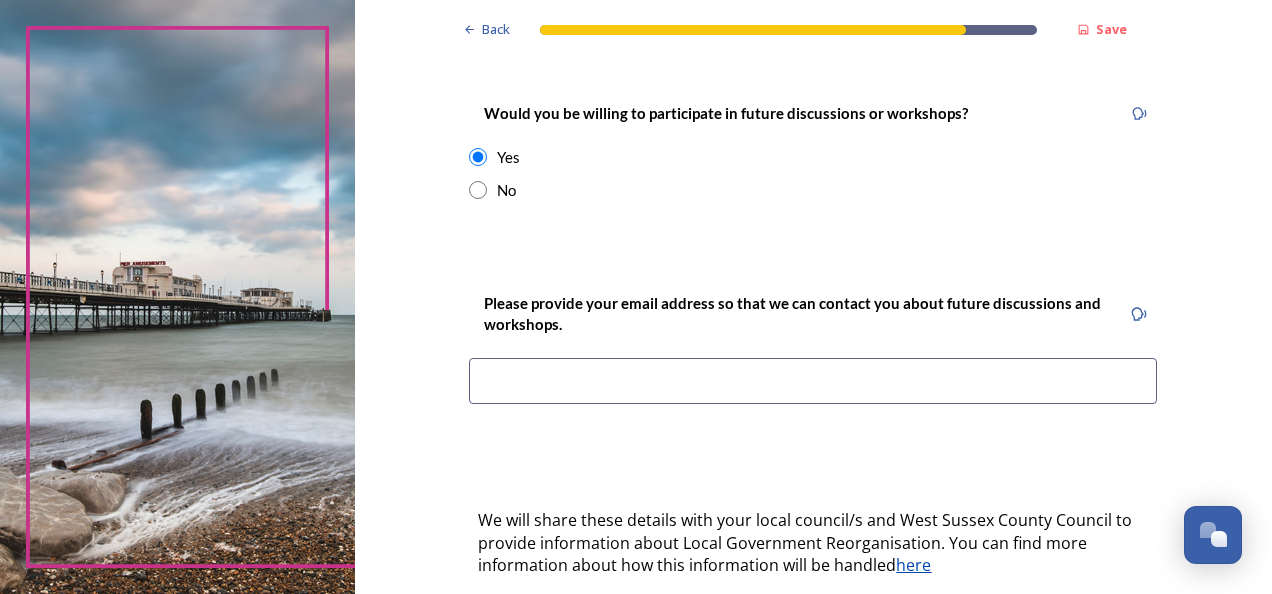 type on "[EMAIL_ADDRESS][DOMAIN_NAME]" 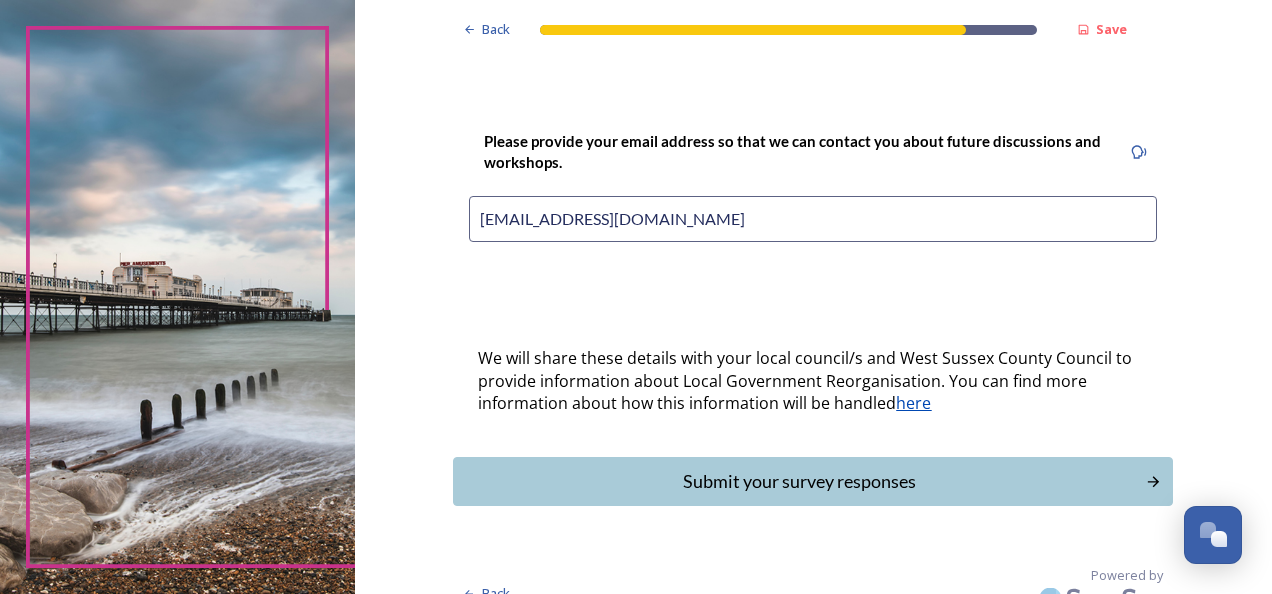 scroll, scrollTop: 963, scrollLeft: 0, axis: vertical 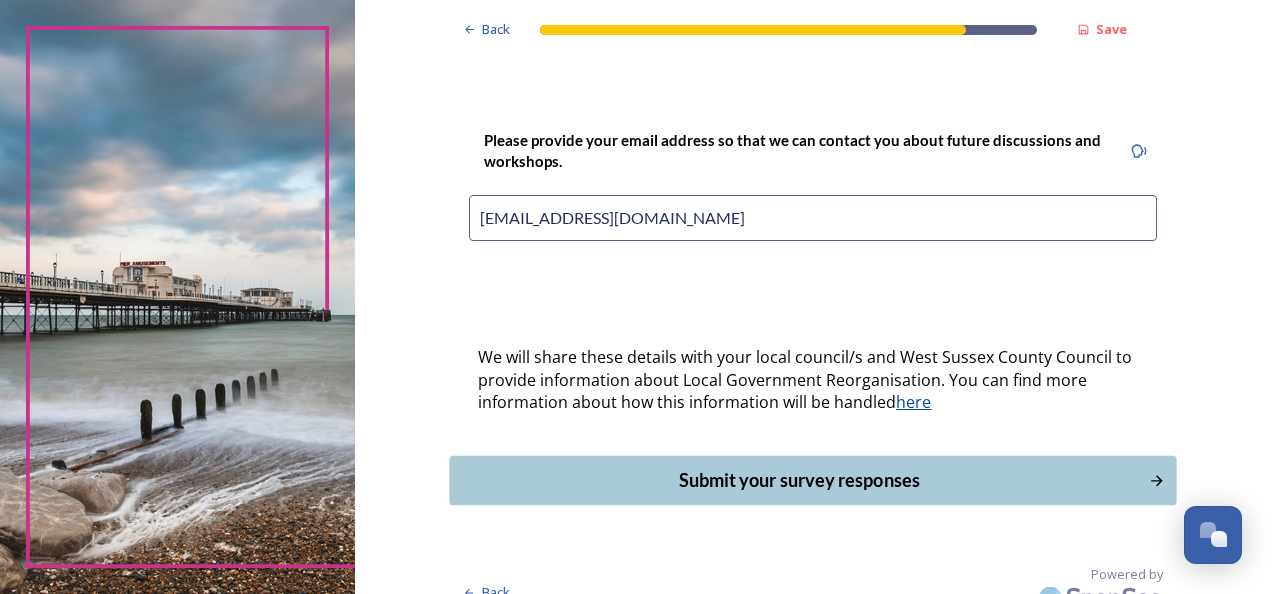 click on "Submit your survey responses" at bounding box center (799, 480) 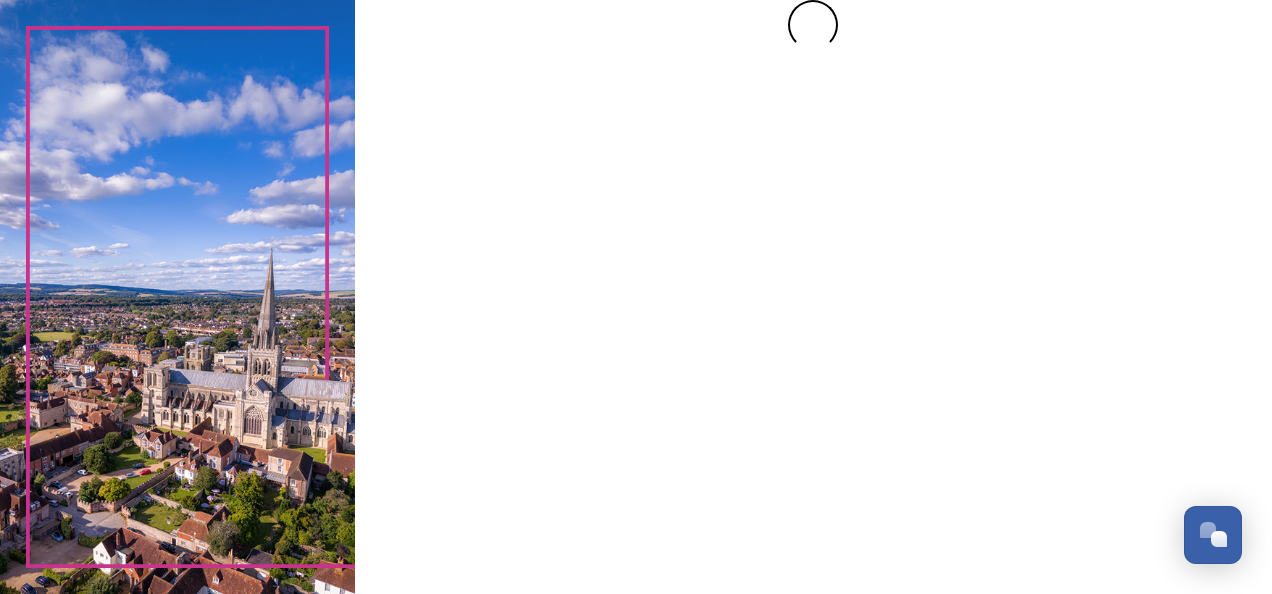 scroll, scrollTop: 0, scrollLeft: 0, axis: both 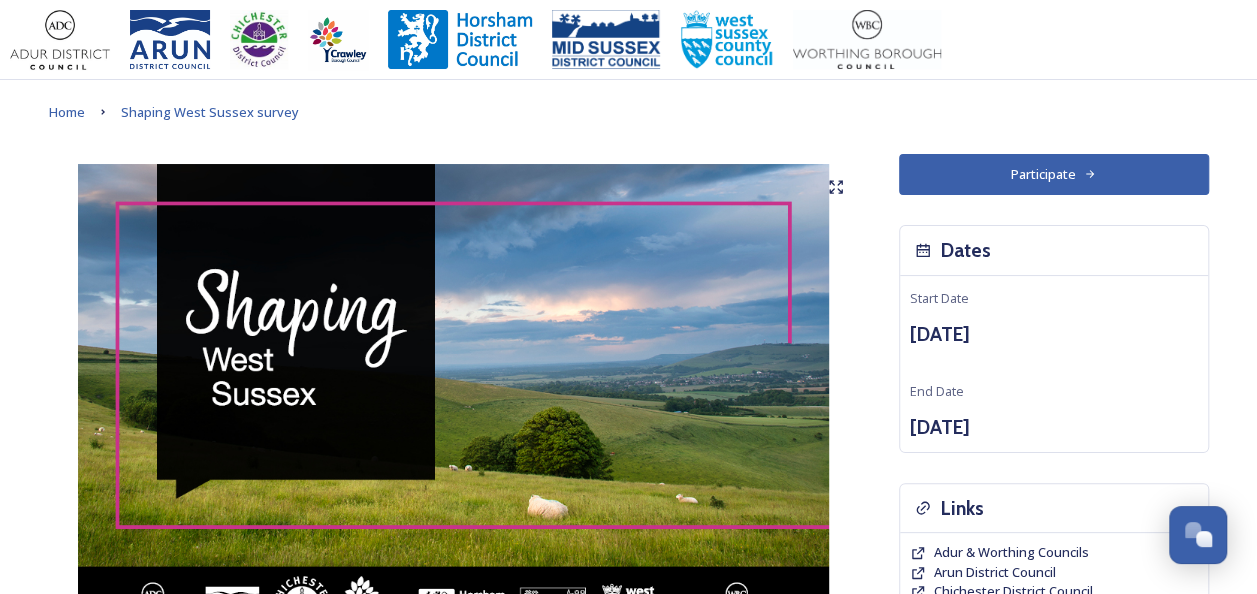 click on "Participate" at bounding box center (1054, 174) 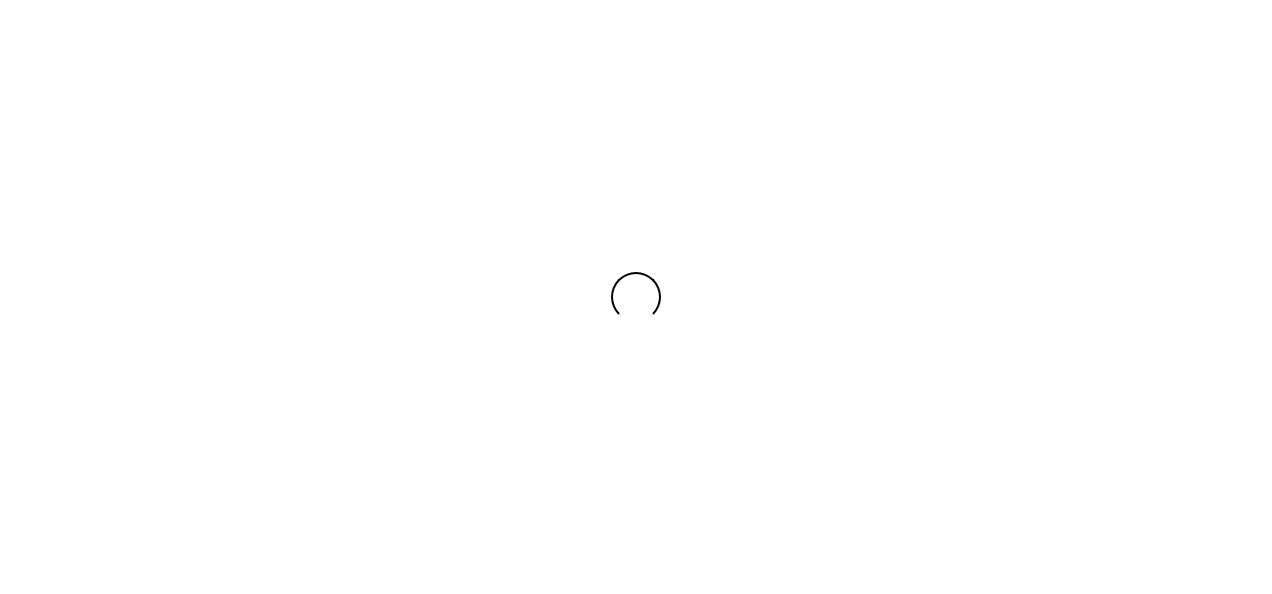 scroll, scrollTop: 0, scrollLeft: 0, axis: both 